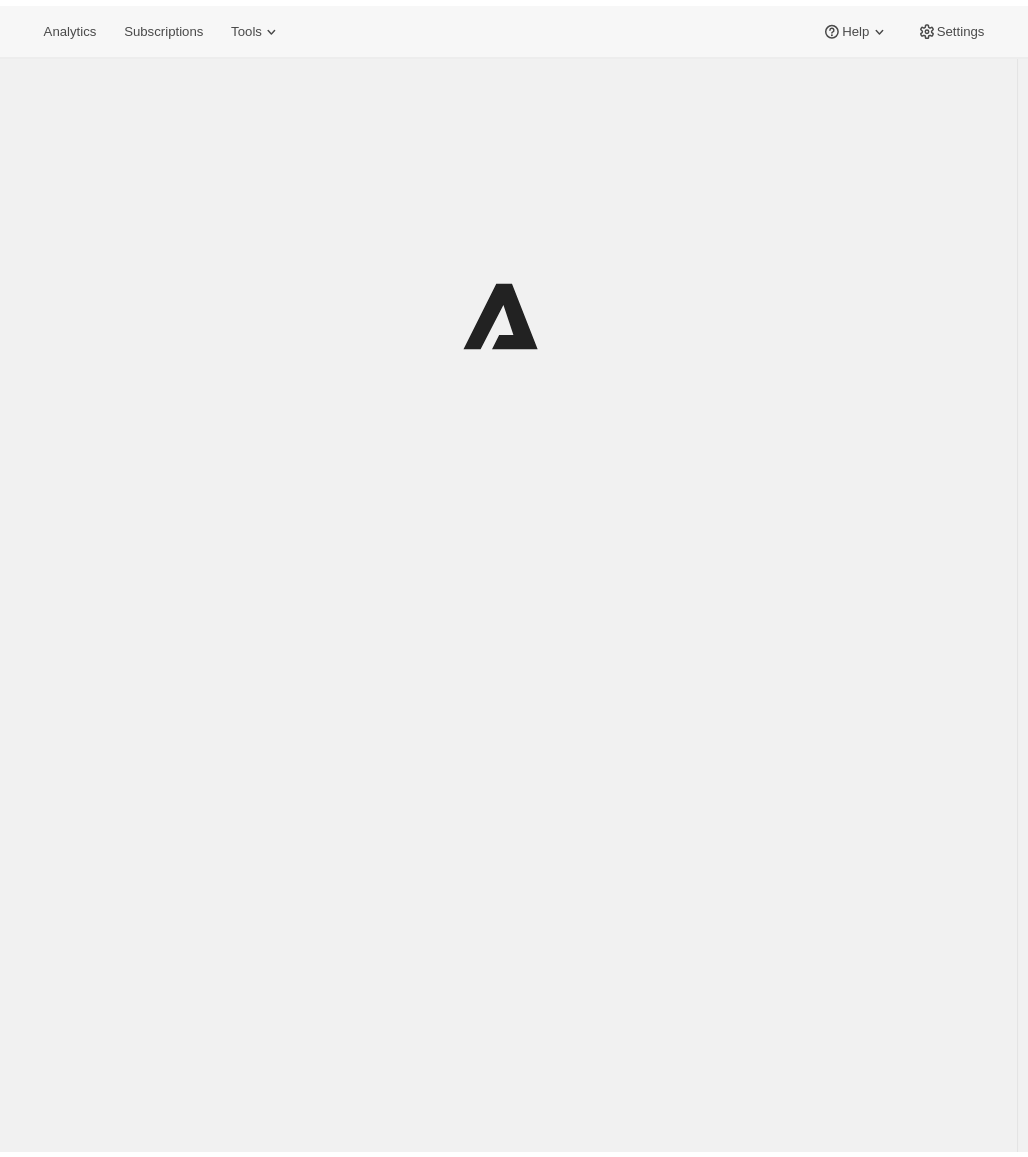 scroll, scrollTop: 0, scrollLeft: 0, axis: both 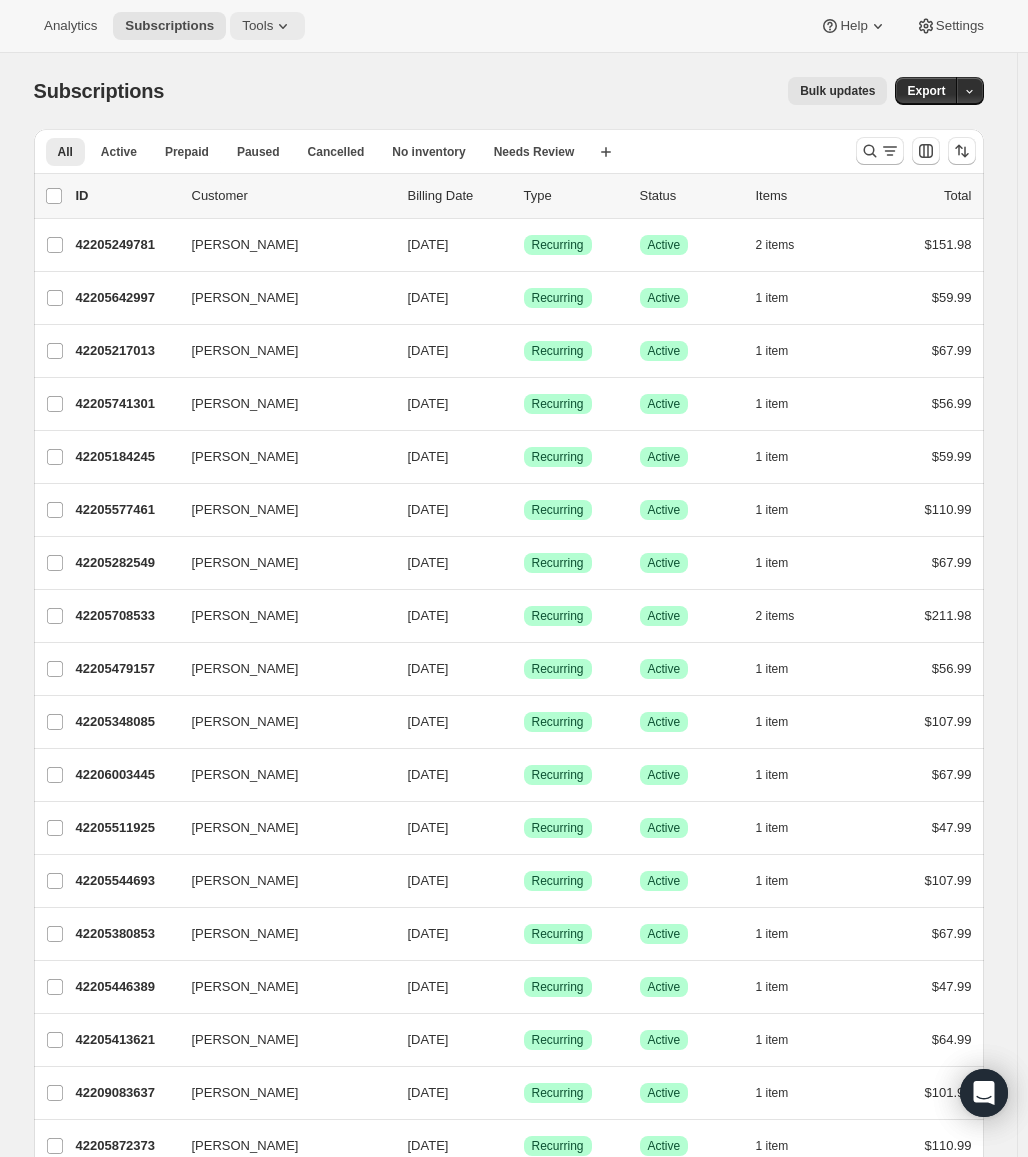 click on "Tools" at bounding box center (257, 26) 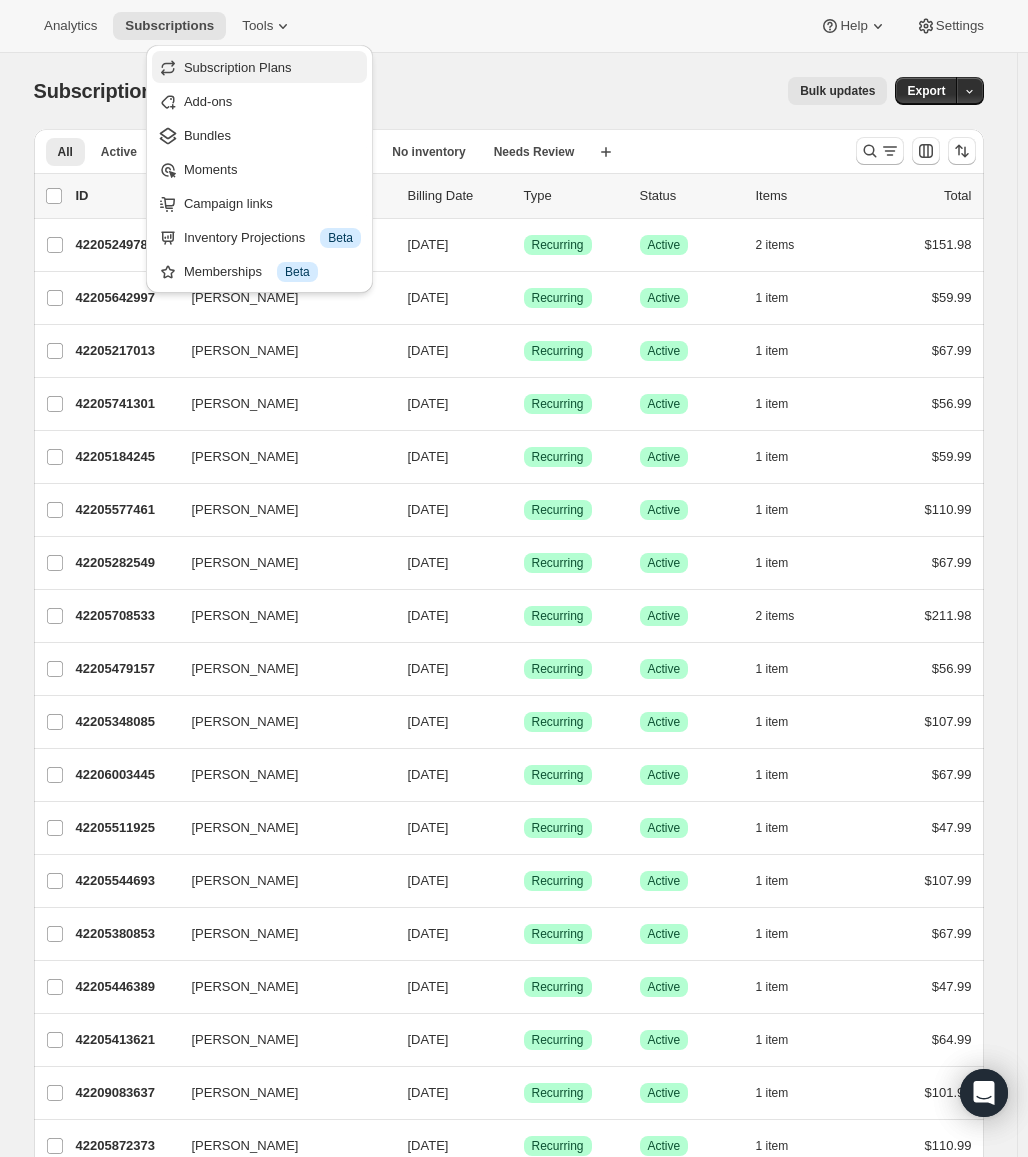 click on "Subscription Plans" at bounding box center [259, 67] 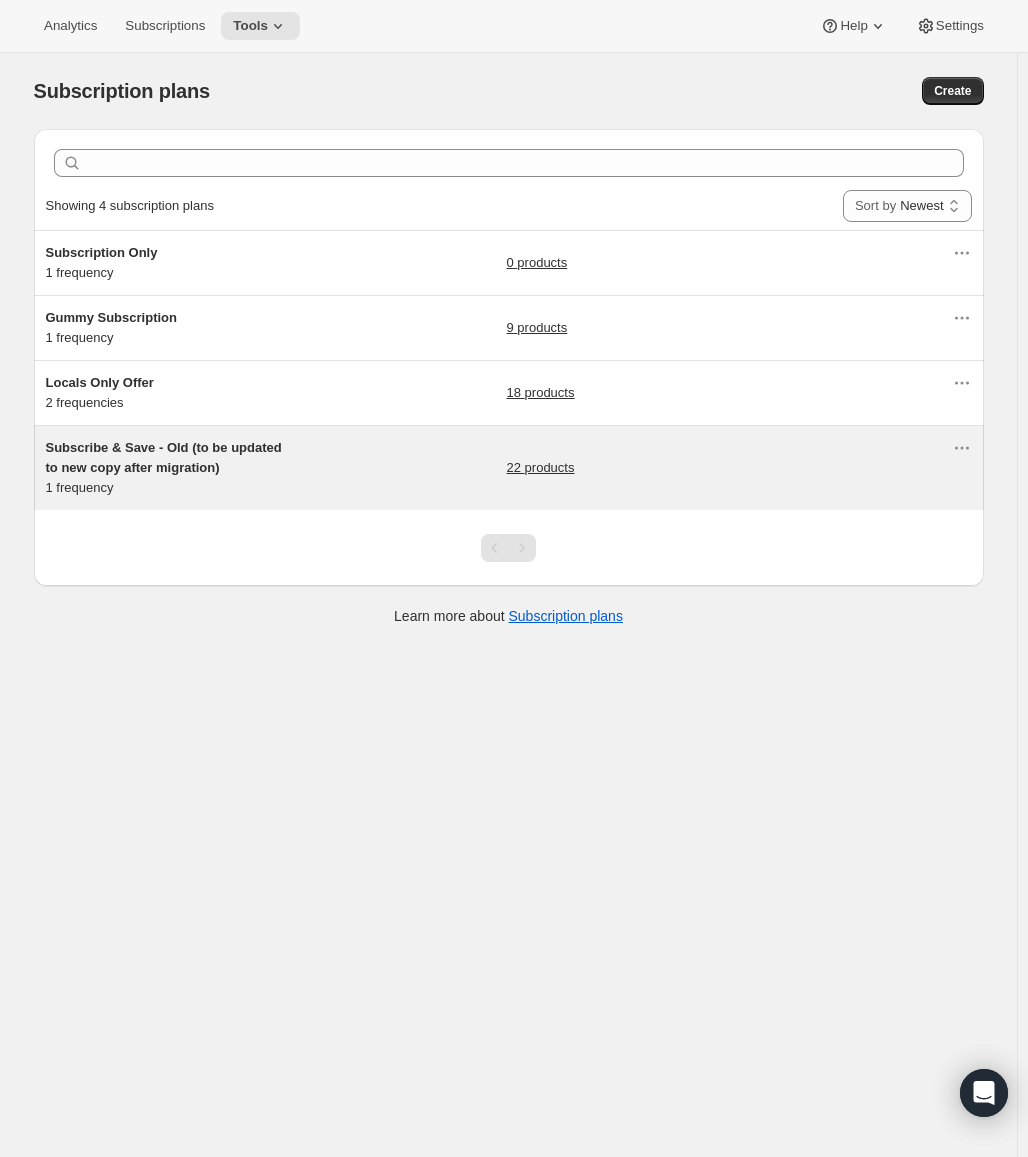 click on "22   products" at bounding box center [541, 468] 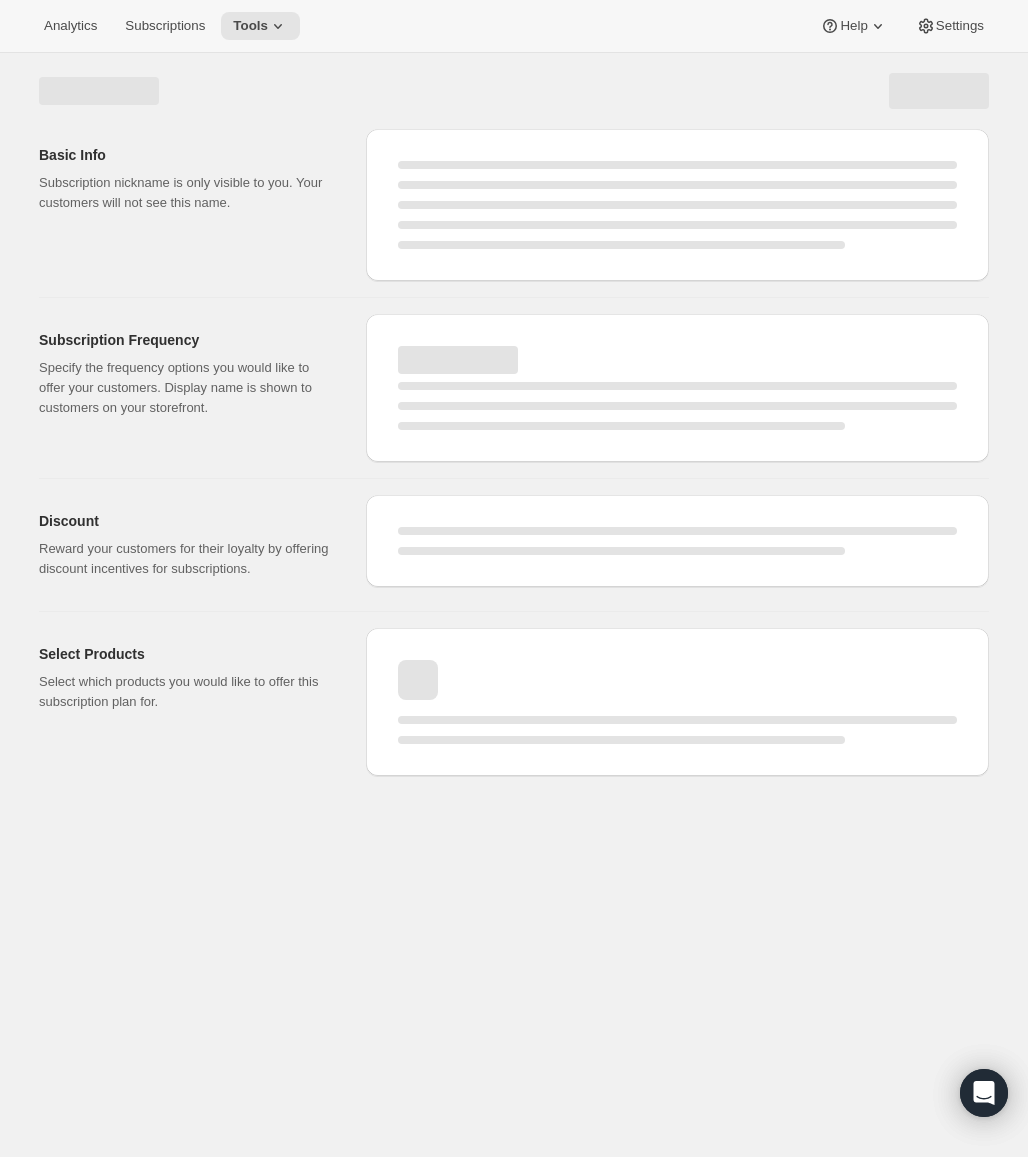 select on "WEEK" 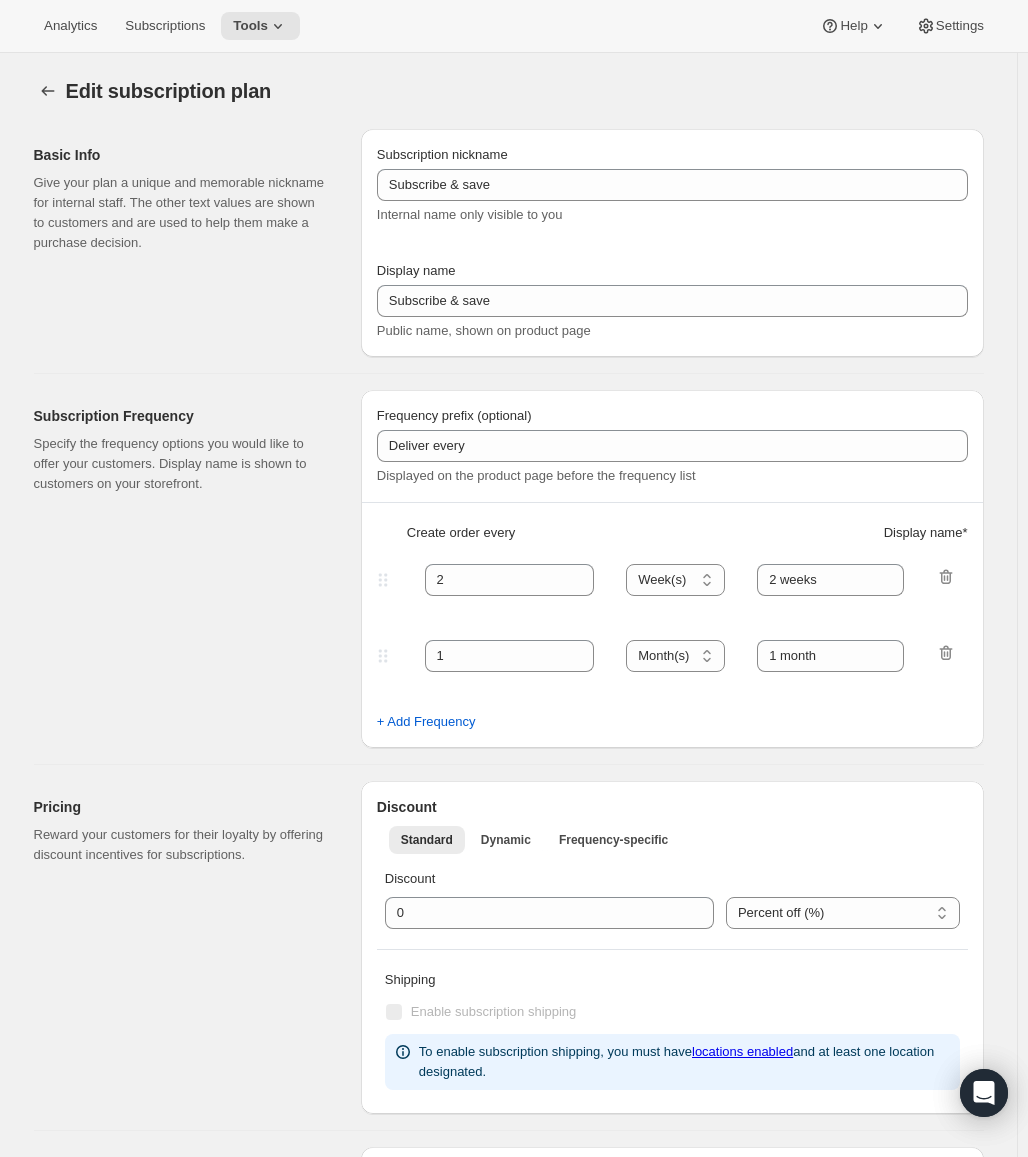 type on "Subscribe & Save - Old (to be updated to new copy after migration)" 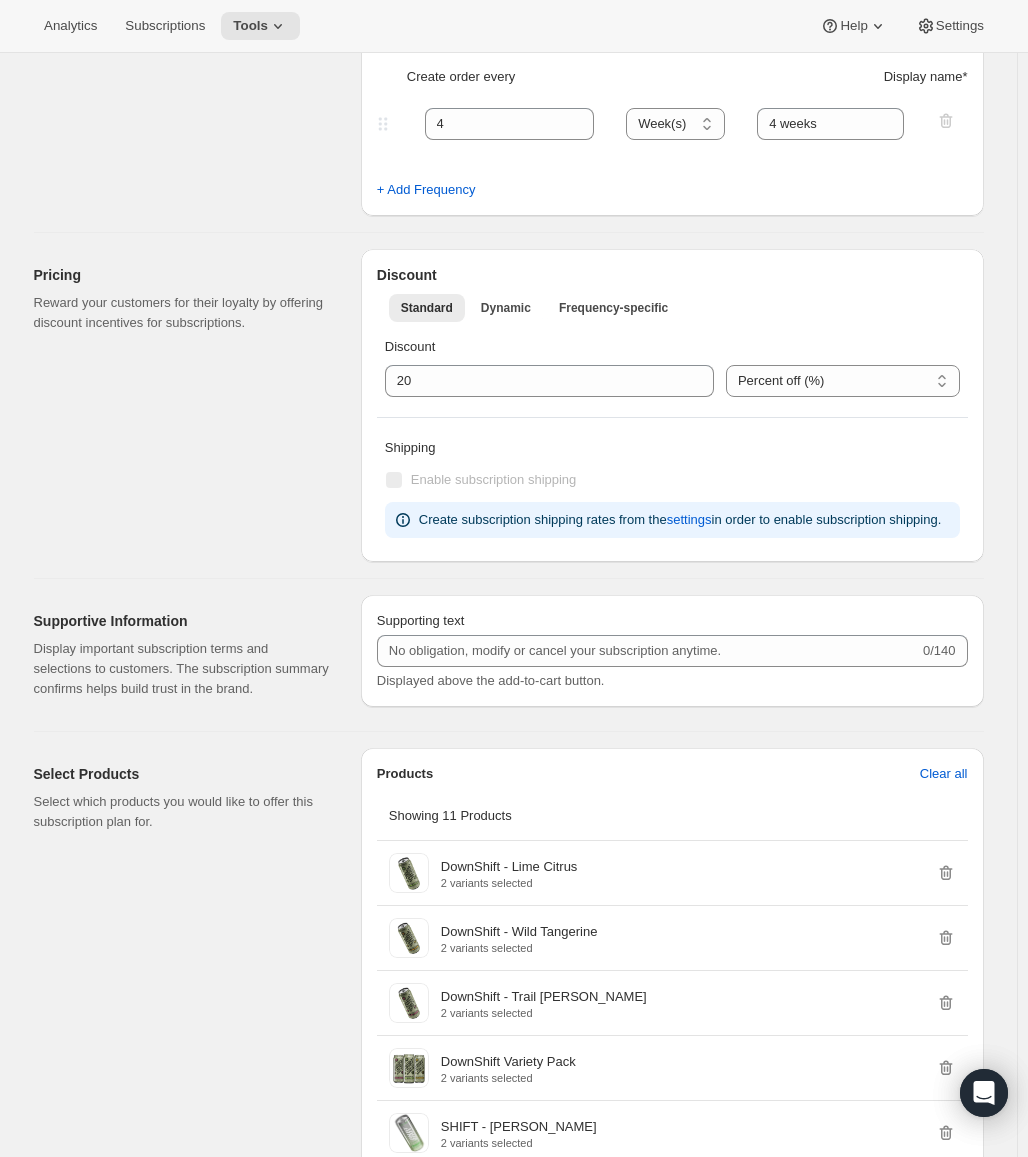 scroll, scrollTop: 500, scrollLeft: 0, axis: vertical 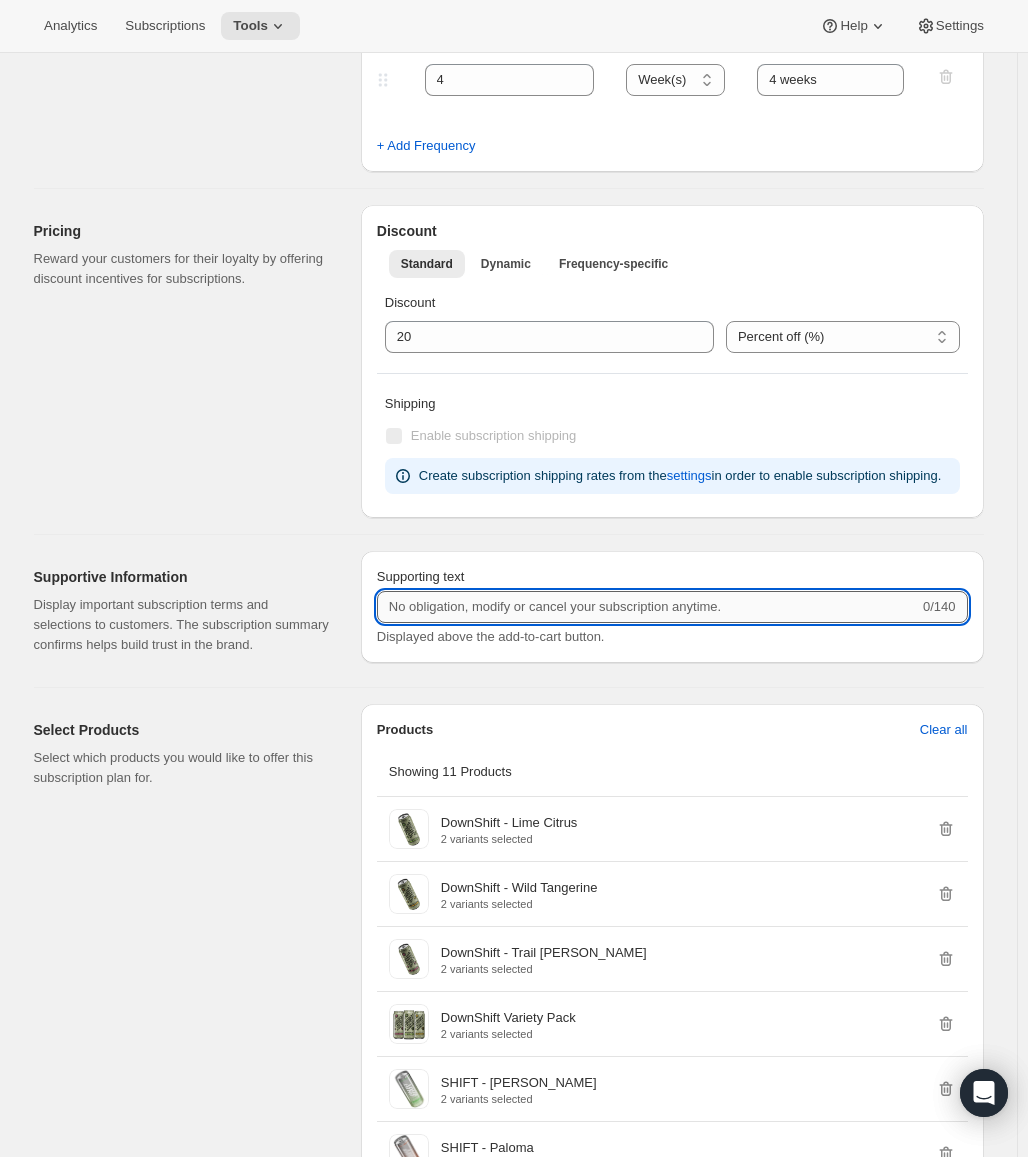 click on "Supporting text" at bounding box center [648, 607] 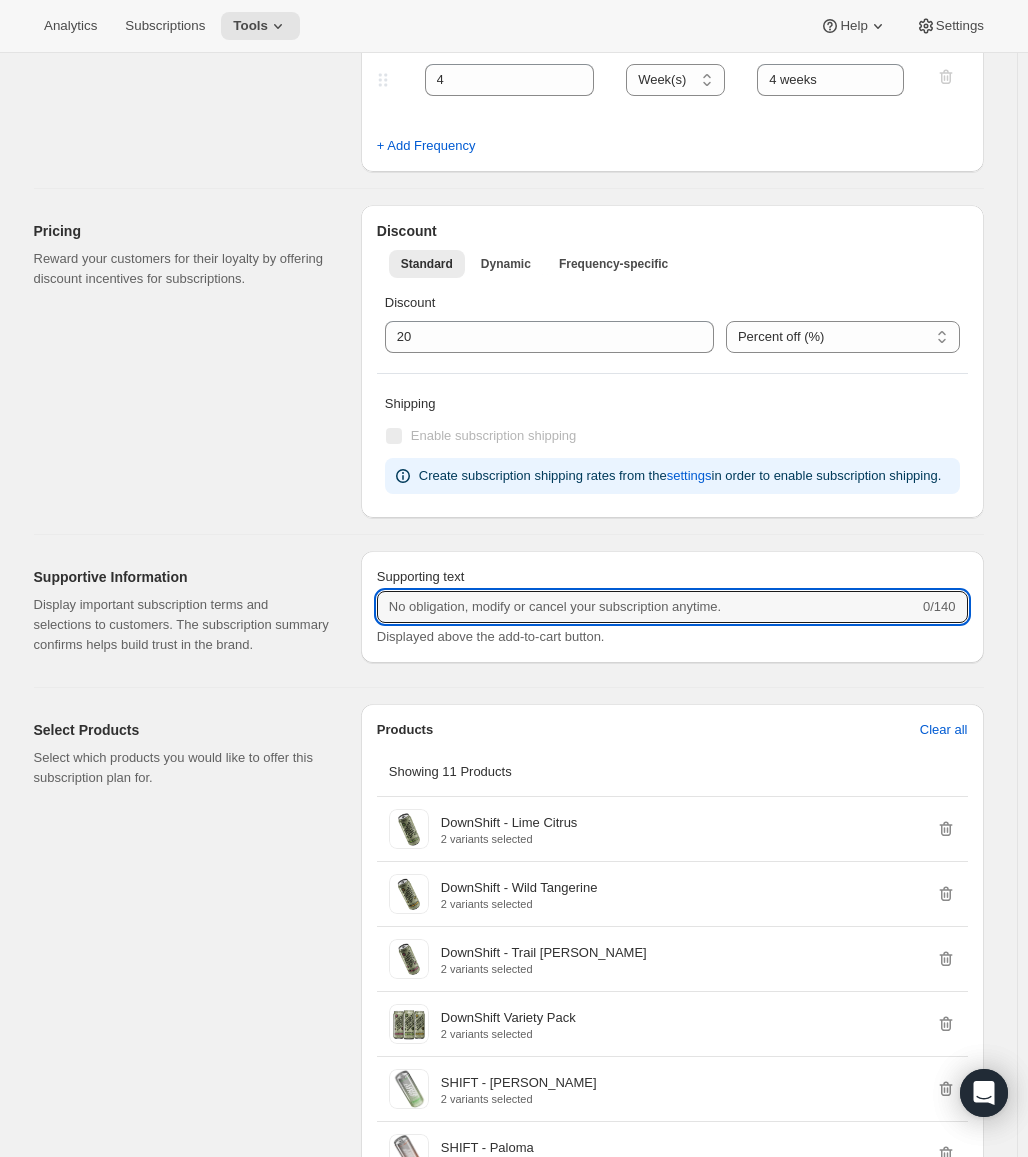 click on "Supportive Information Display important subscription terms and selections to customers. The subscription summary confirms helps build trust in the brand." at bounding box center [189, 611] 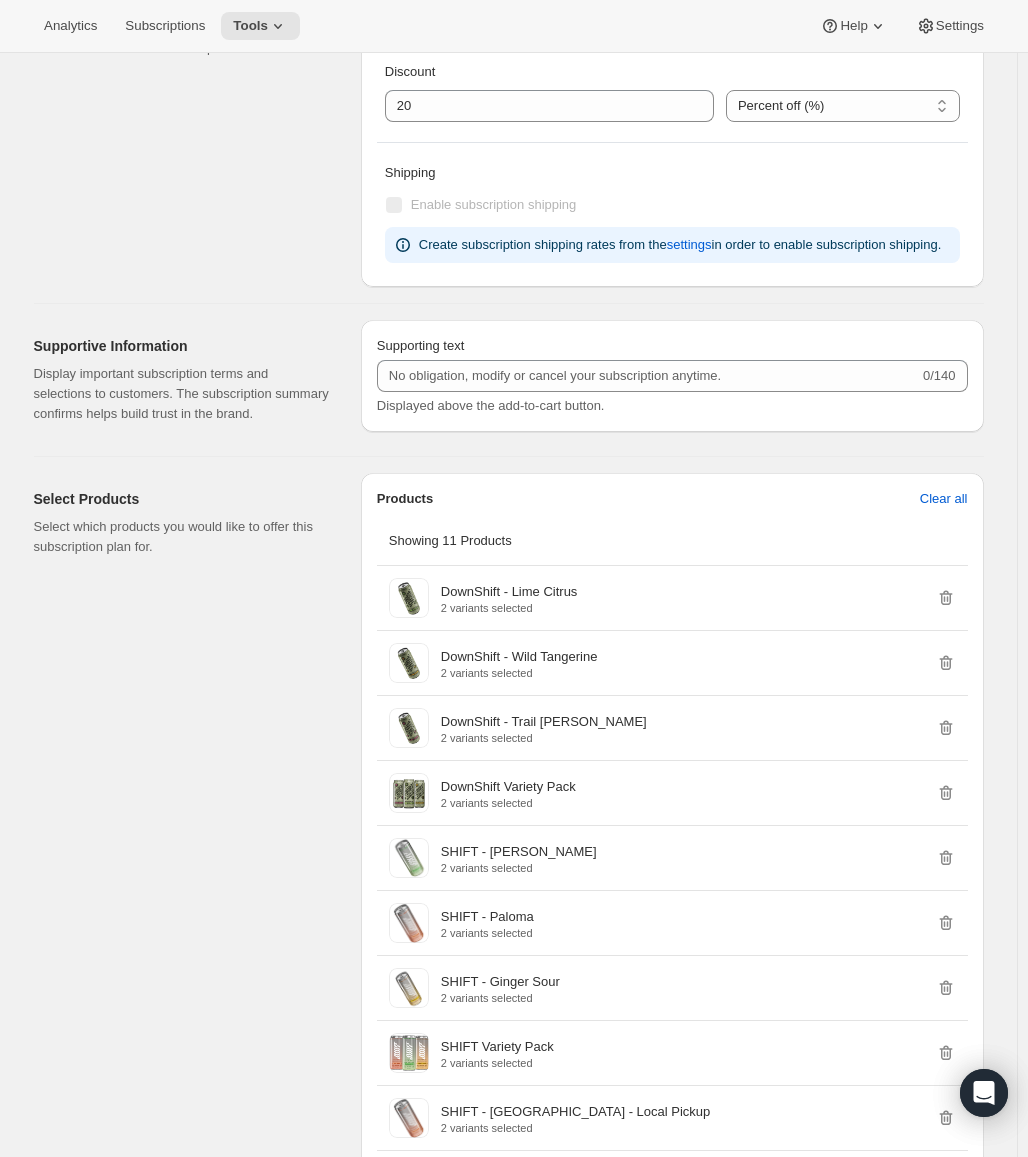 scroll, scrollTop: 900, scrollLeft: 0, axis: vertical 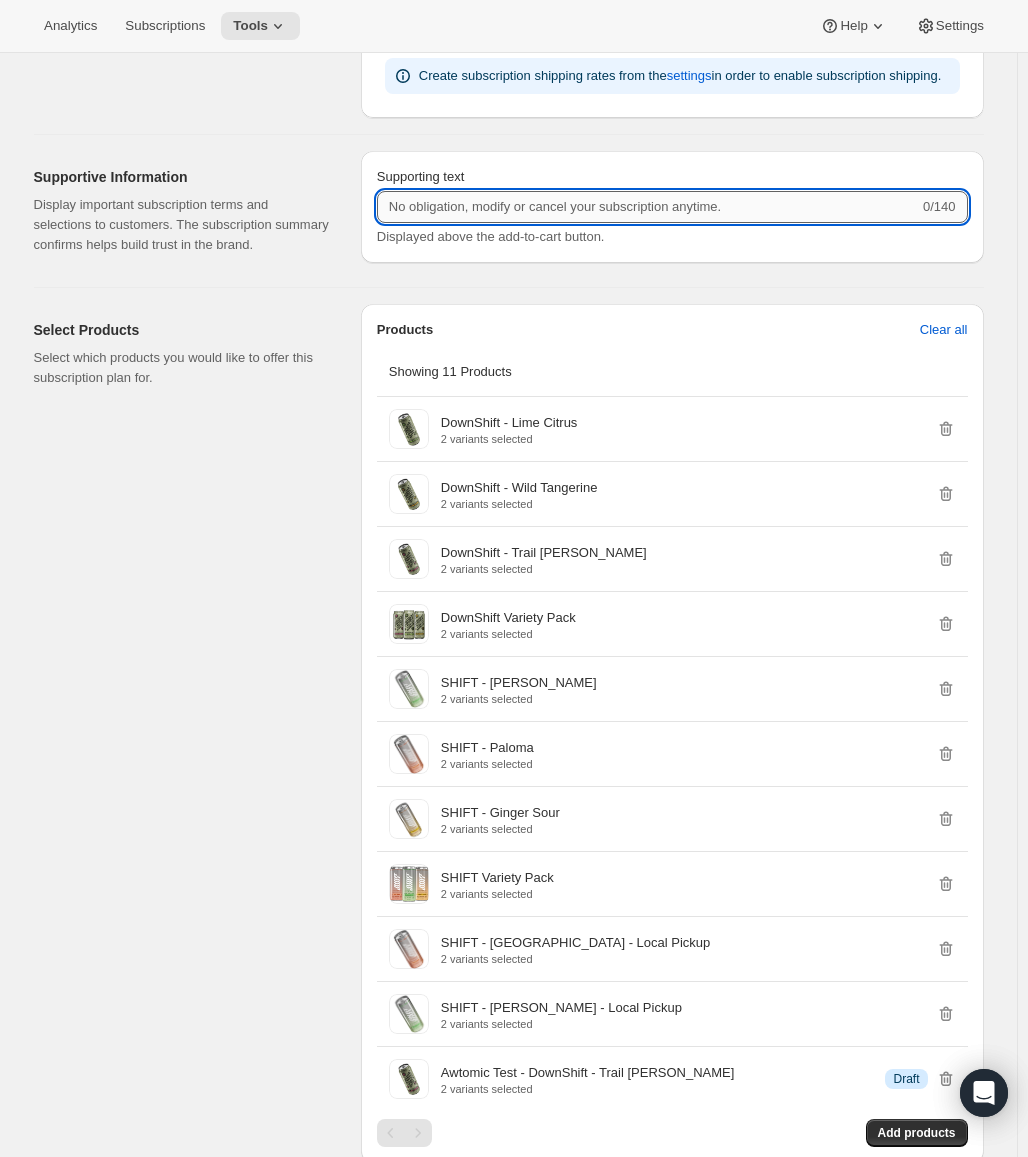 click on "Supporting text" at bounding box center [648, 207] 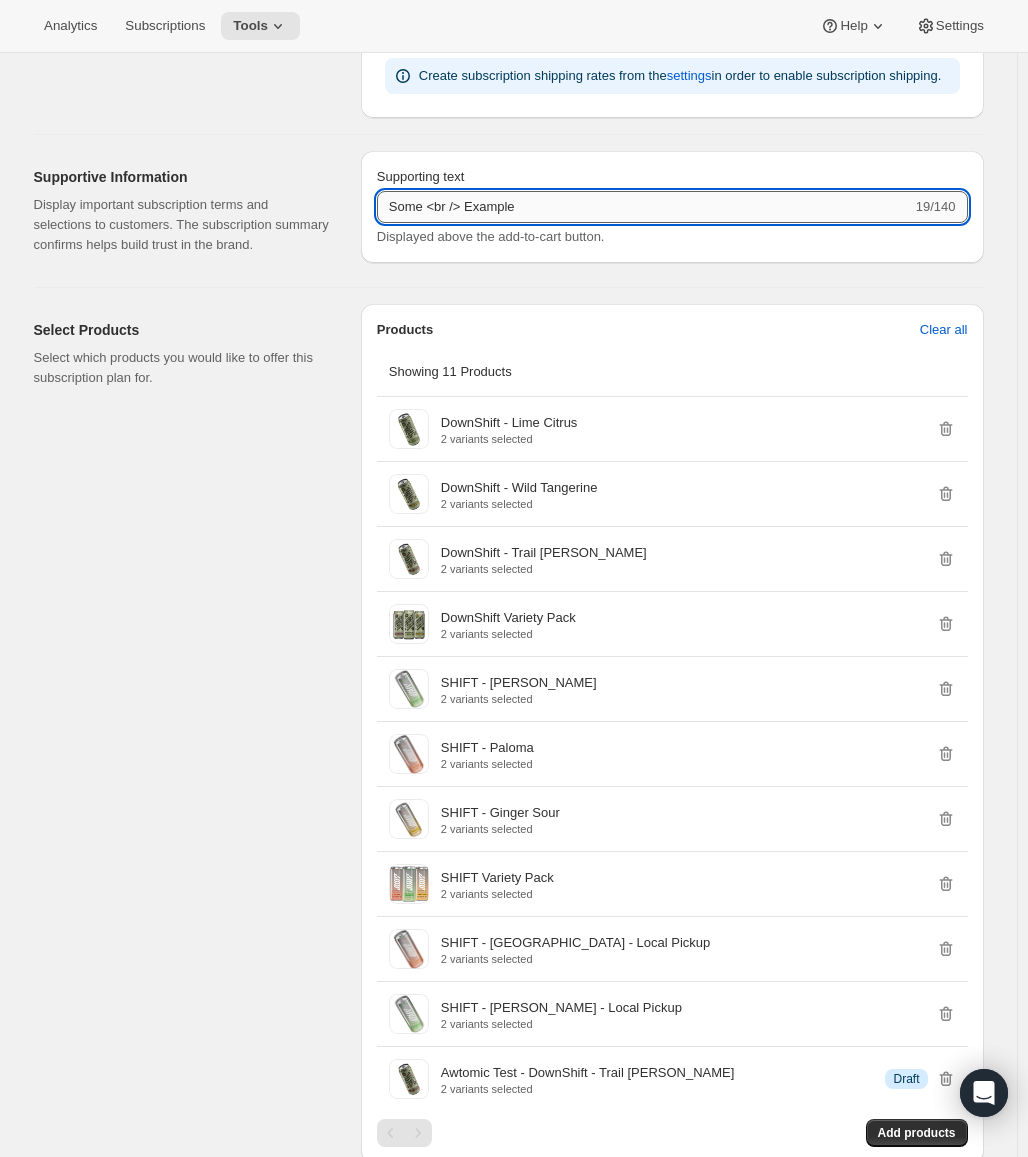 type on "Some <br /> Example" 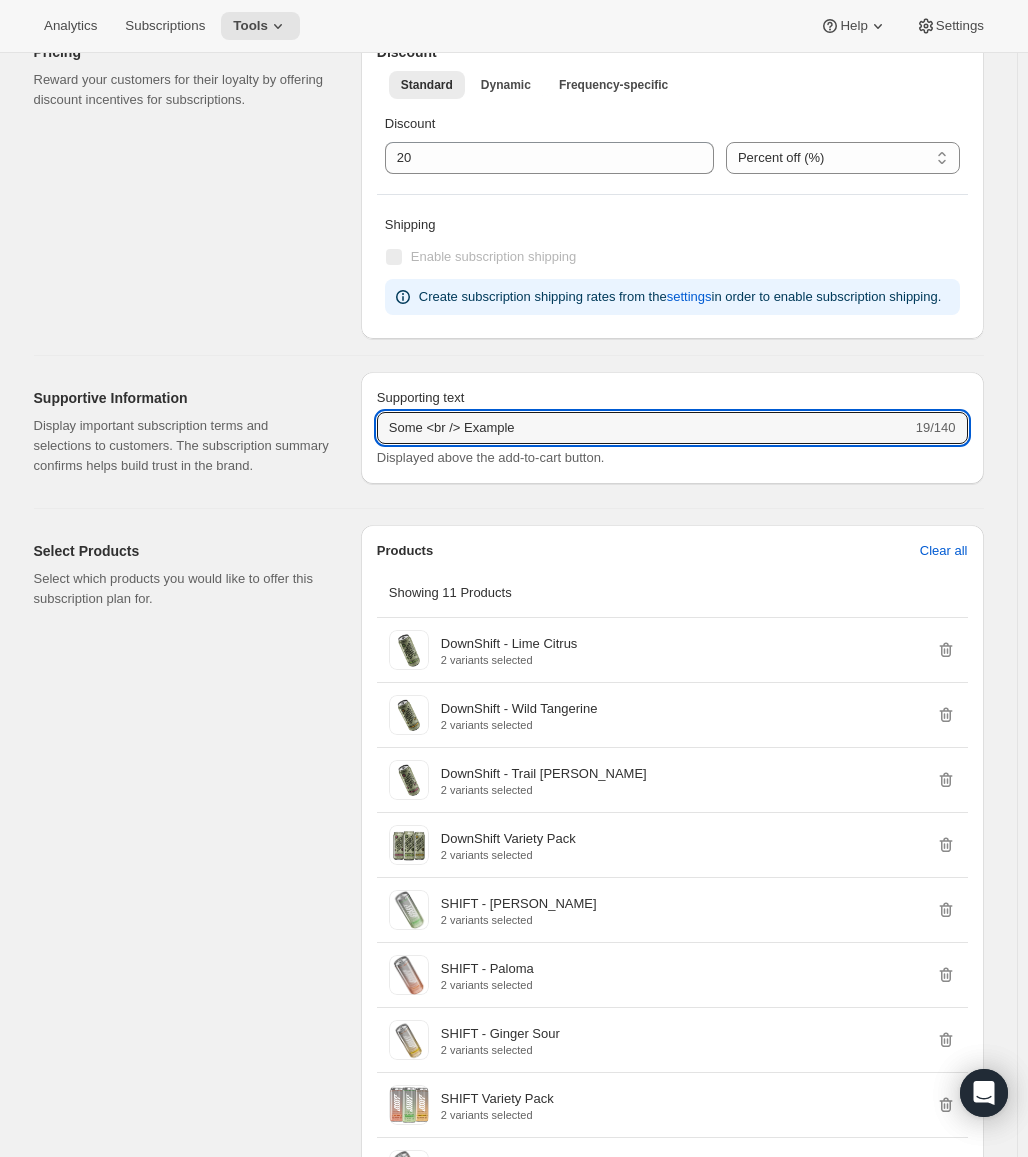 scroll, scrollTop: 500, scrollLeft: 0, axis: vertical 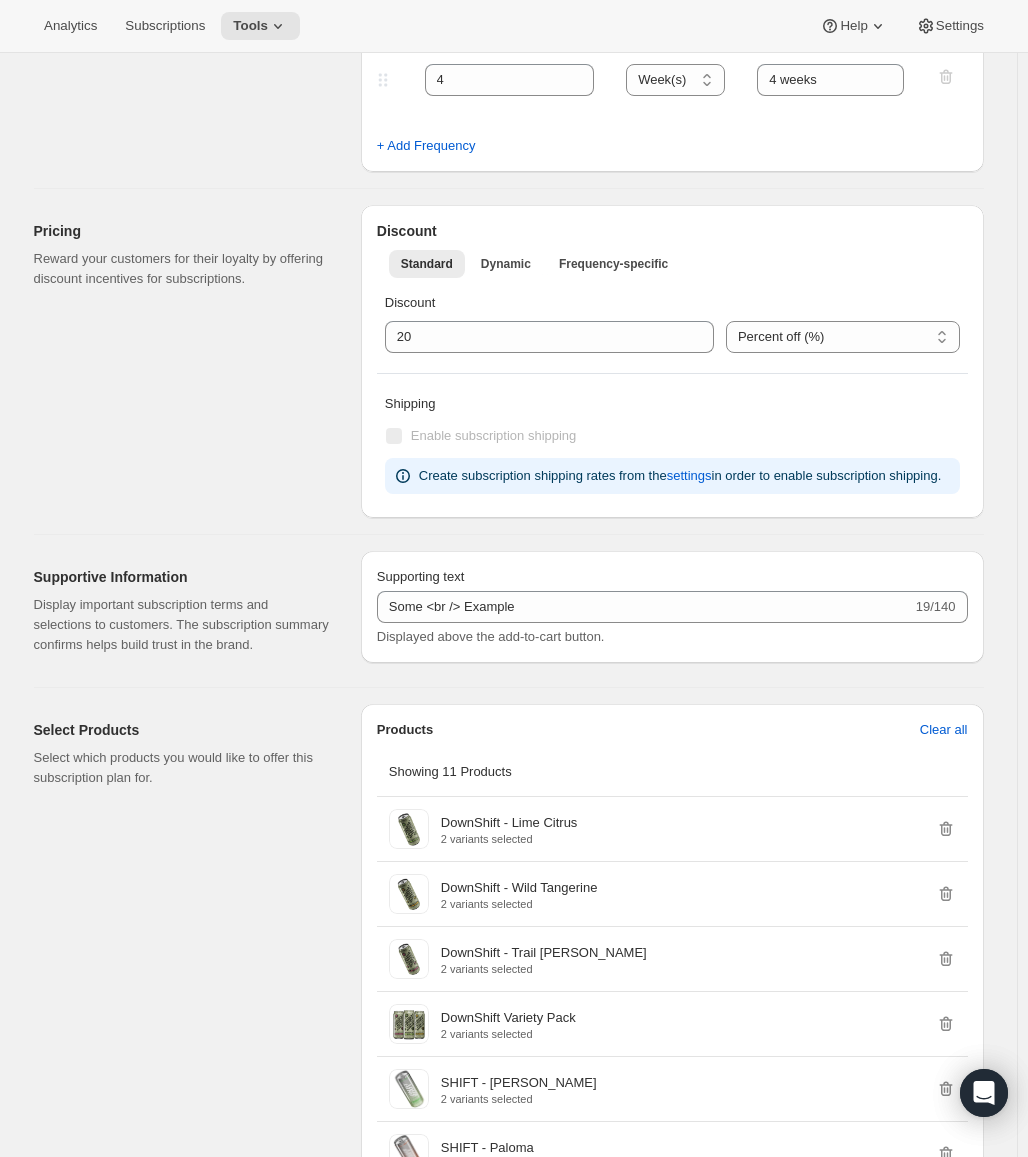type 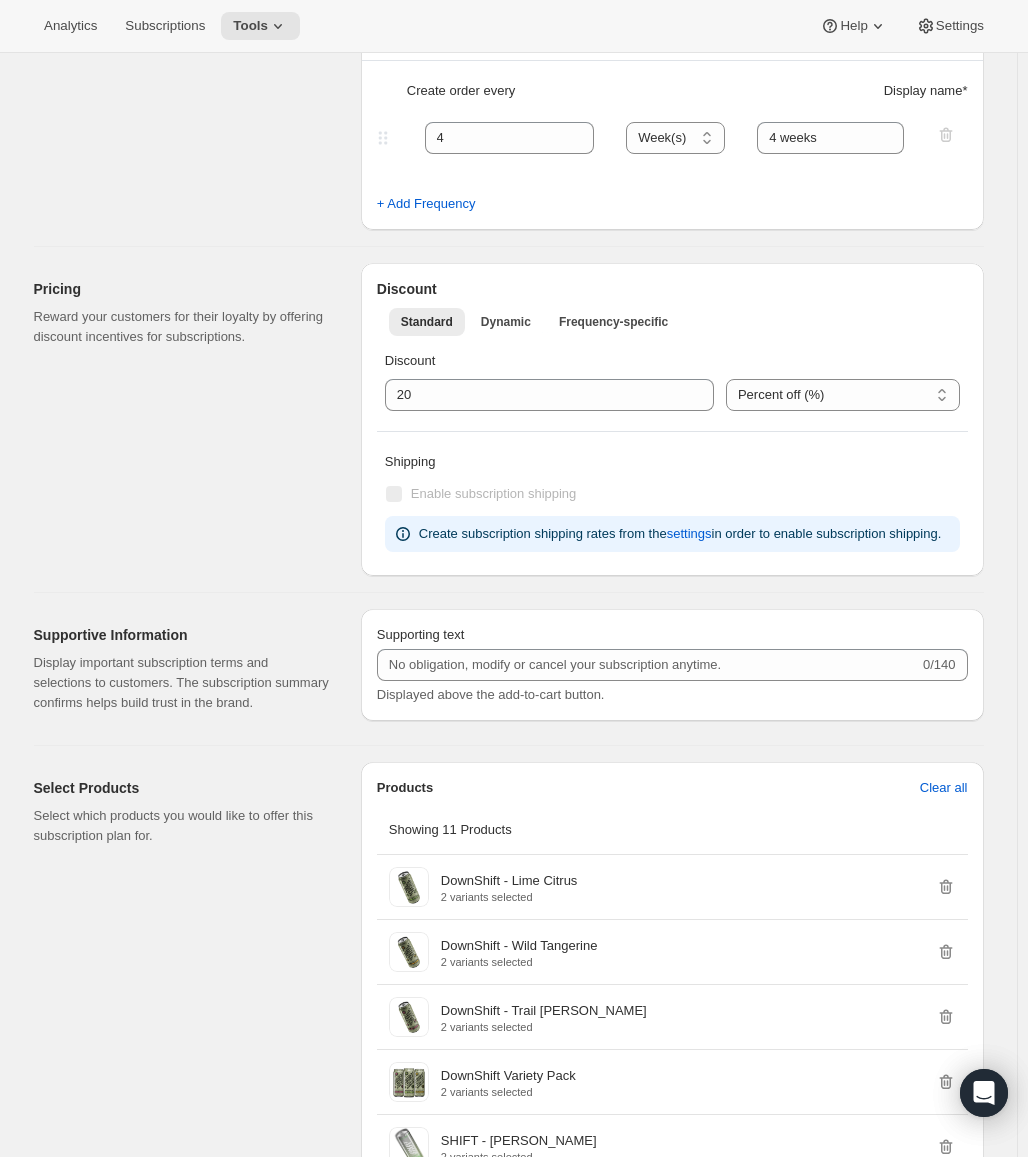 scroll, scrollTop: 500, scrollLeft: 0, axis: vertical 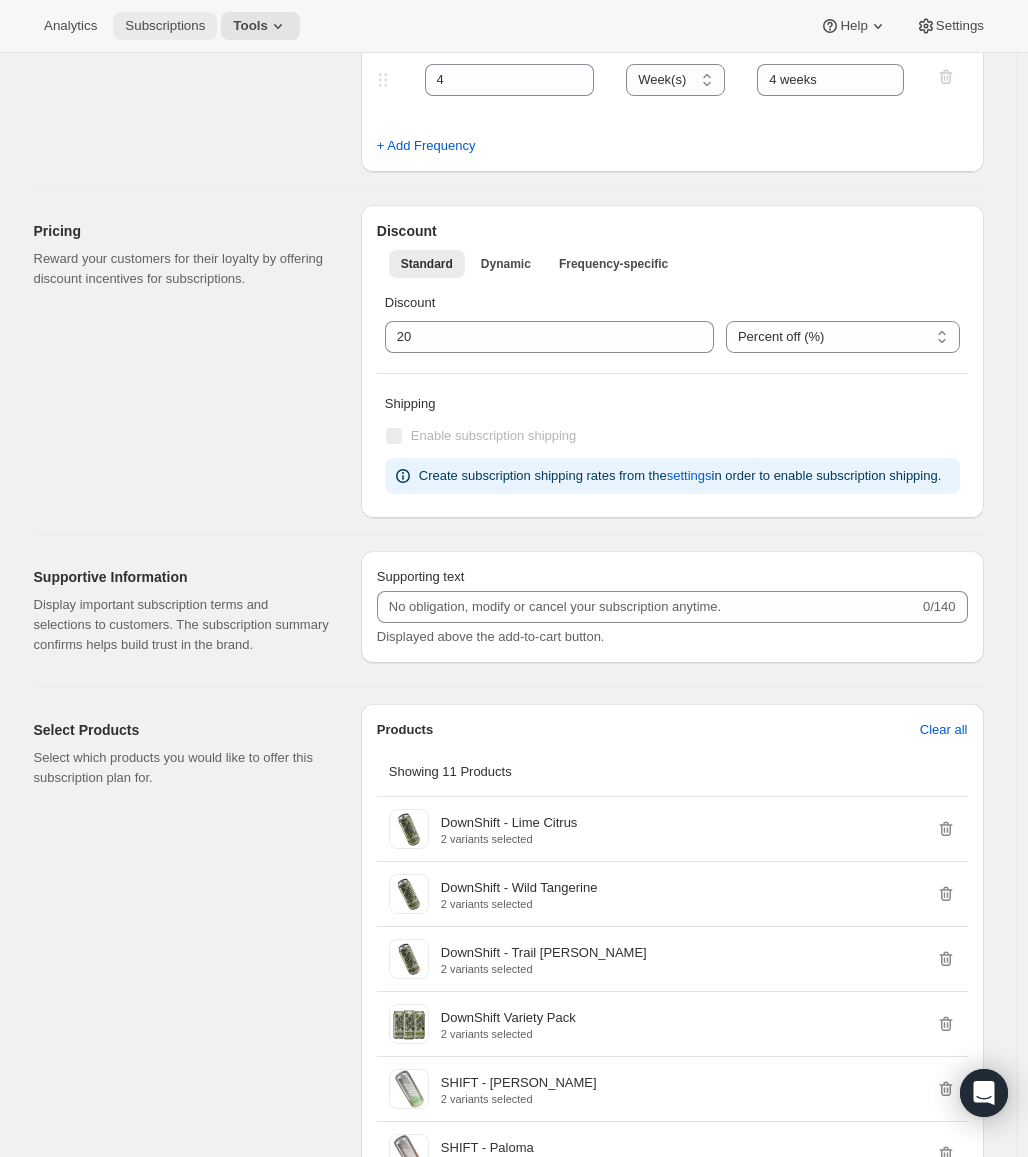 click on "Subscriptions" at bounding box center (165, 26) 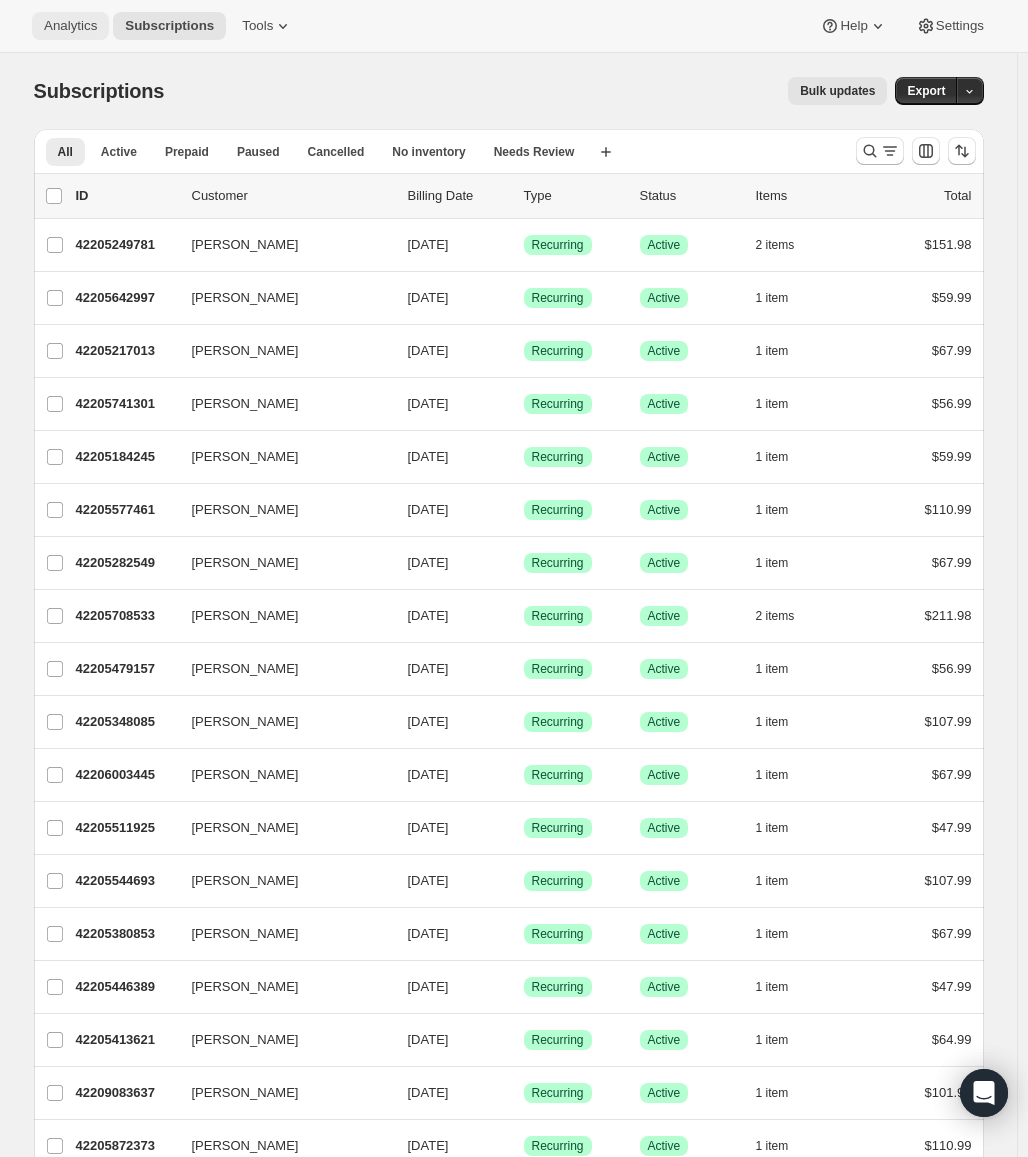click on "Analytics" at bounding box center [70, 26] 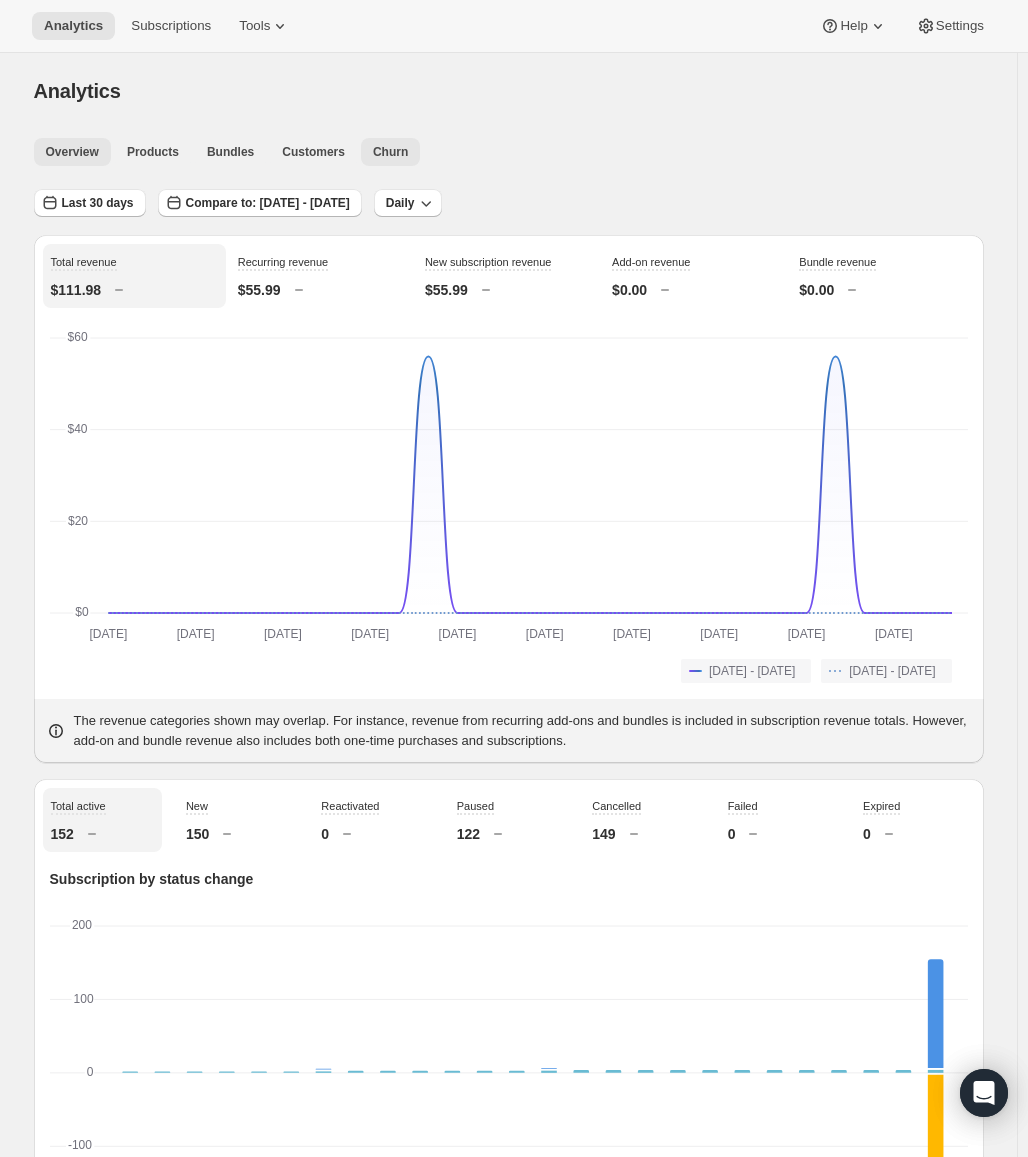 click on "Churn" at bounding box center [390, 152] 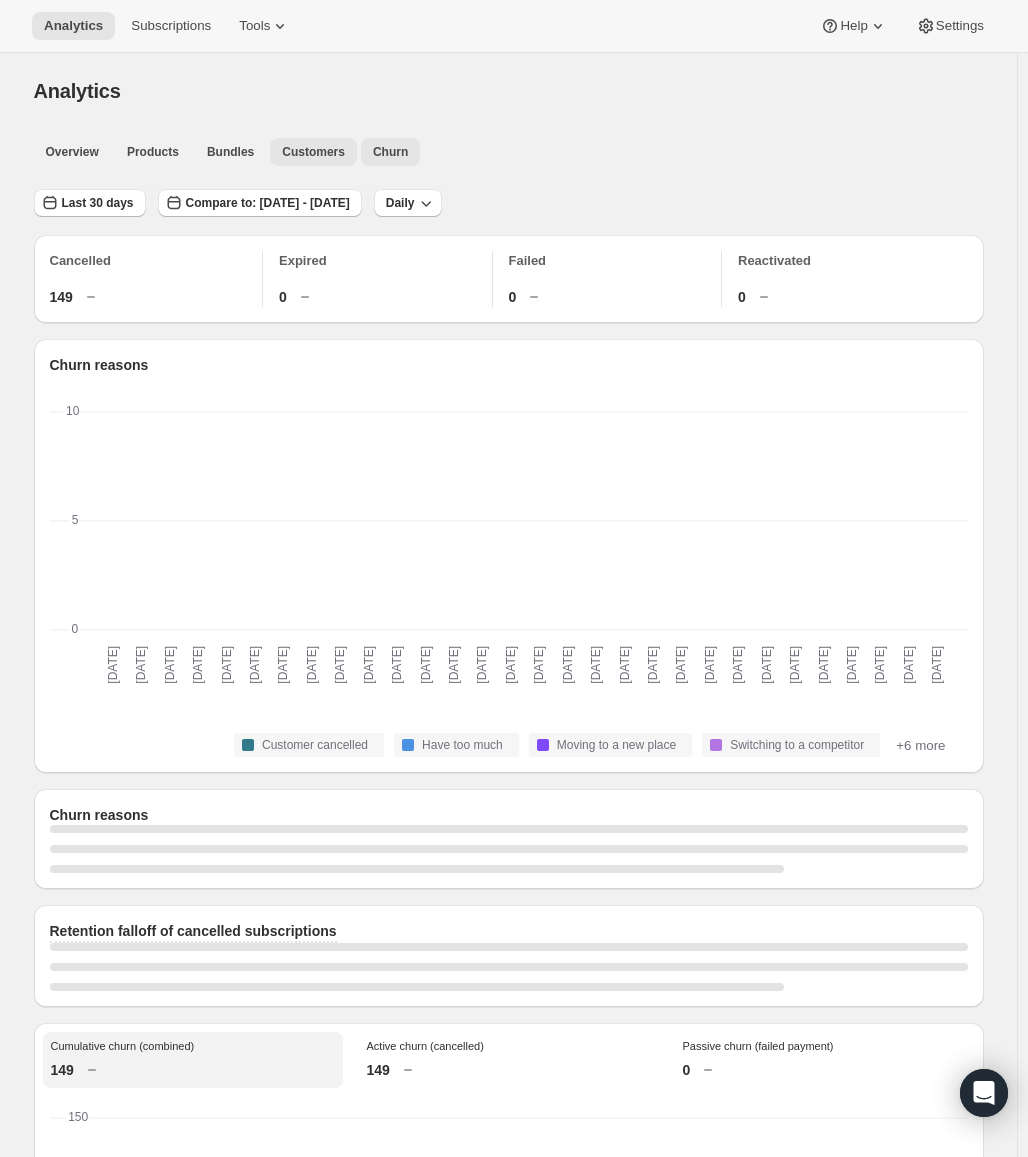 click on "Customers" at bounding box center (313, 152) 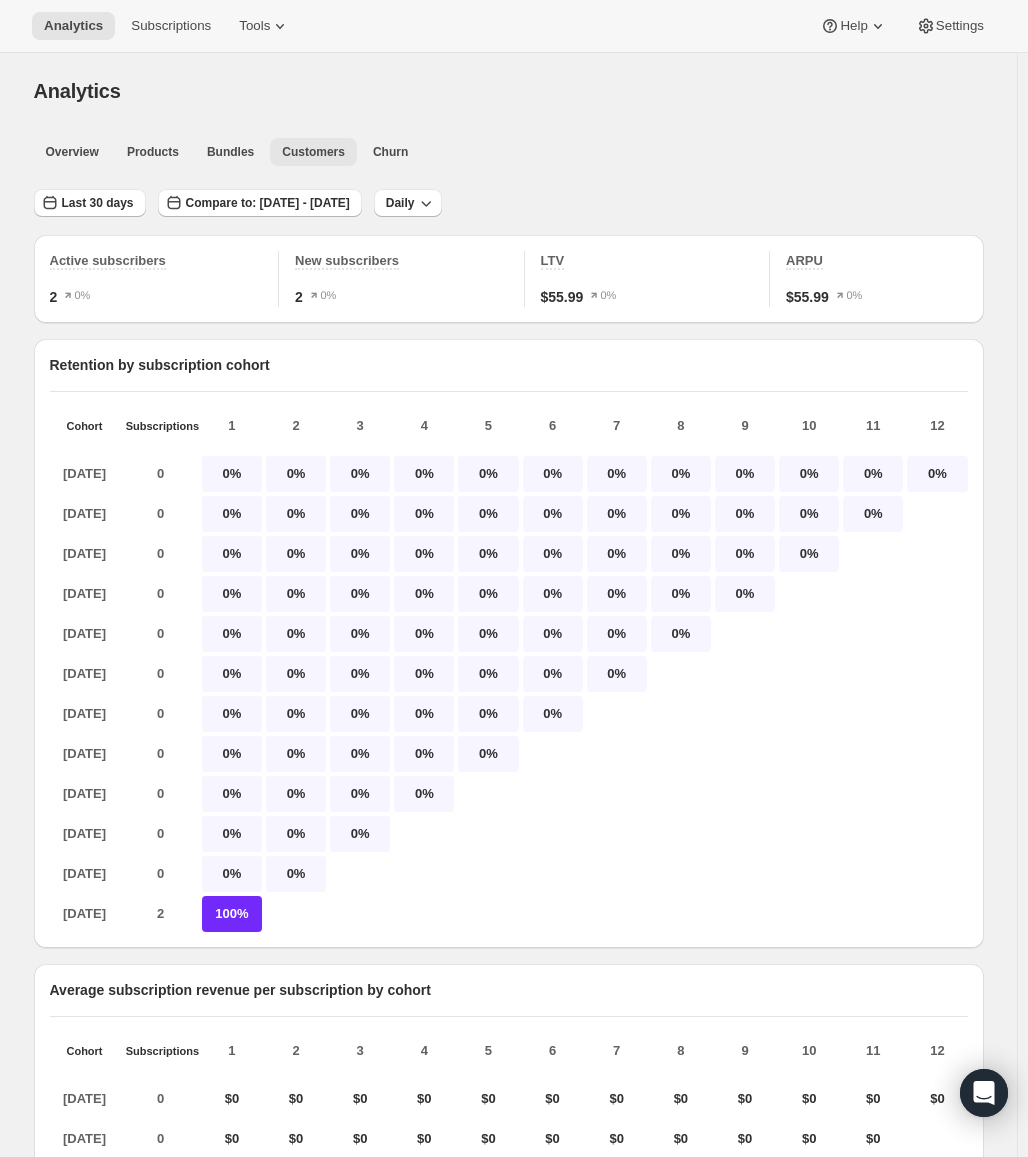 drag, startPoint x: 383, startPoint y: 156, endPoint x: 174, endPoint y: 188, distance: 211.43556 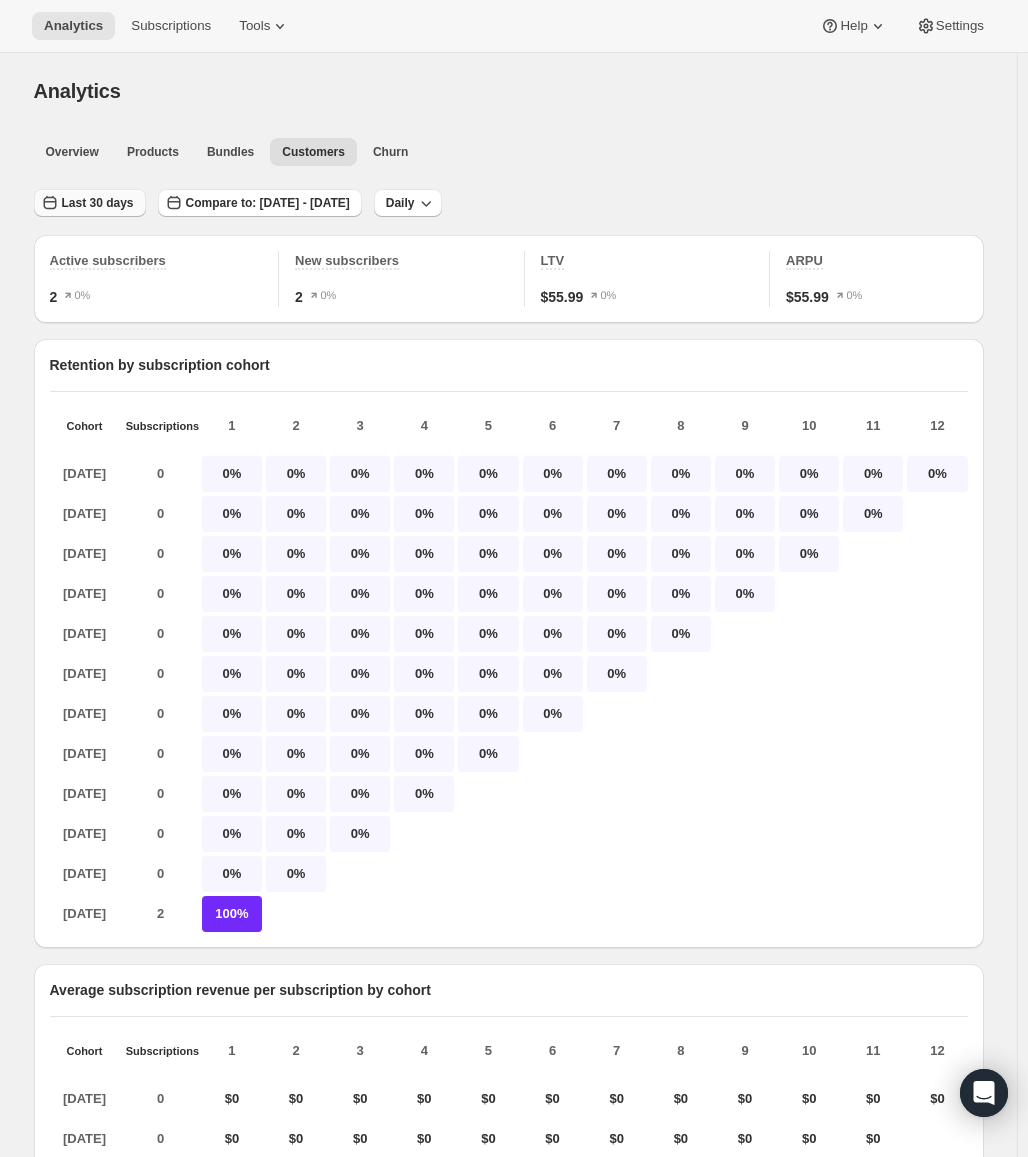 click on "Last 30 days" at bounding box center [98, 203] 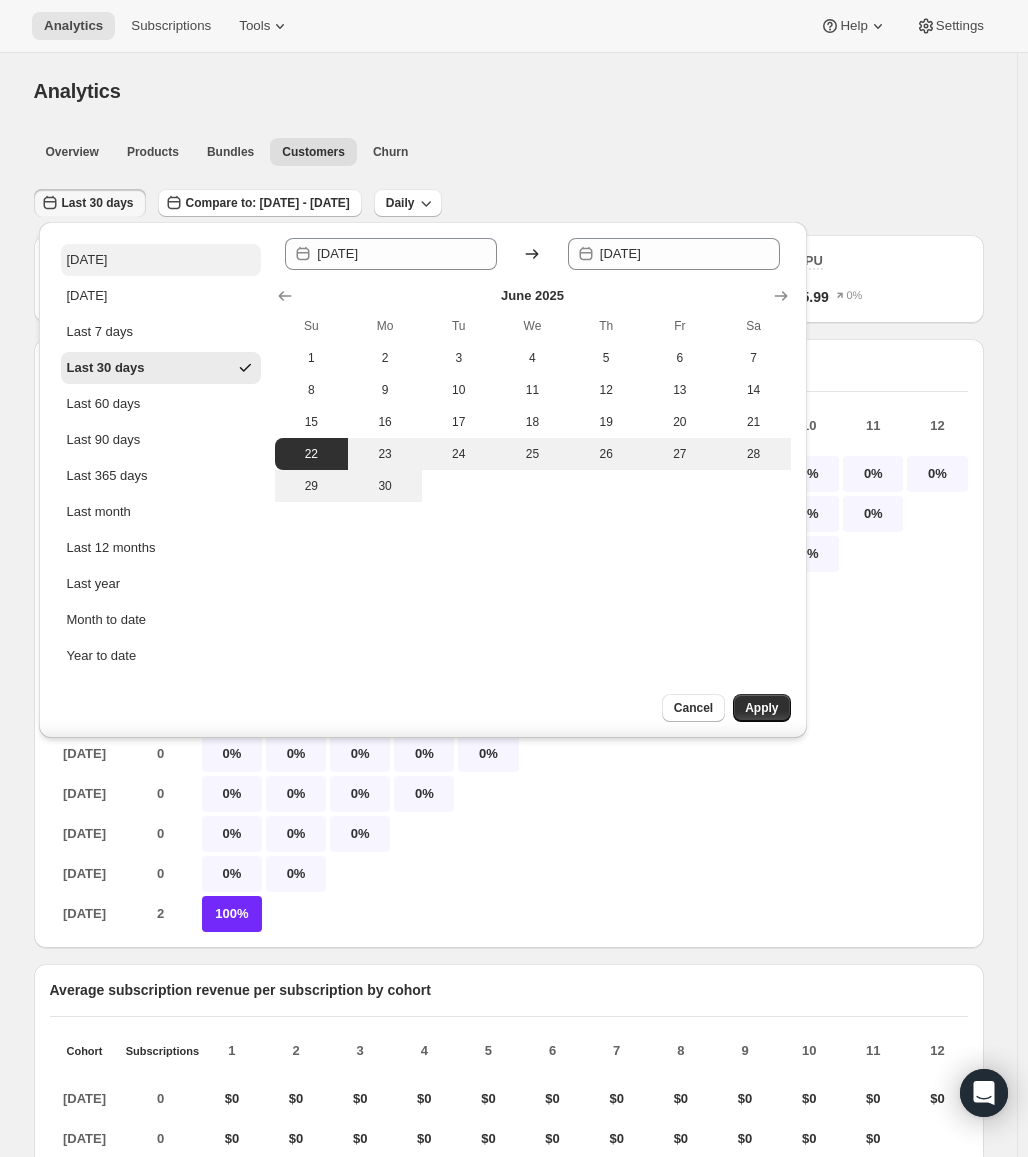 click on "[DATE]" at bounding box center (161, 260) 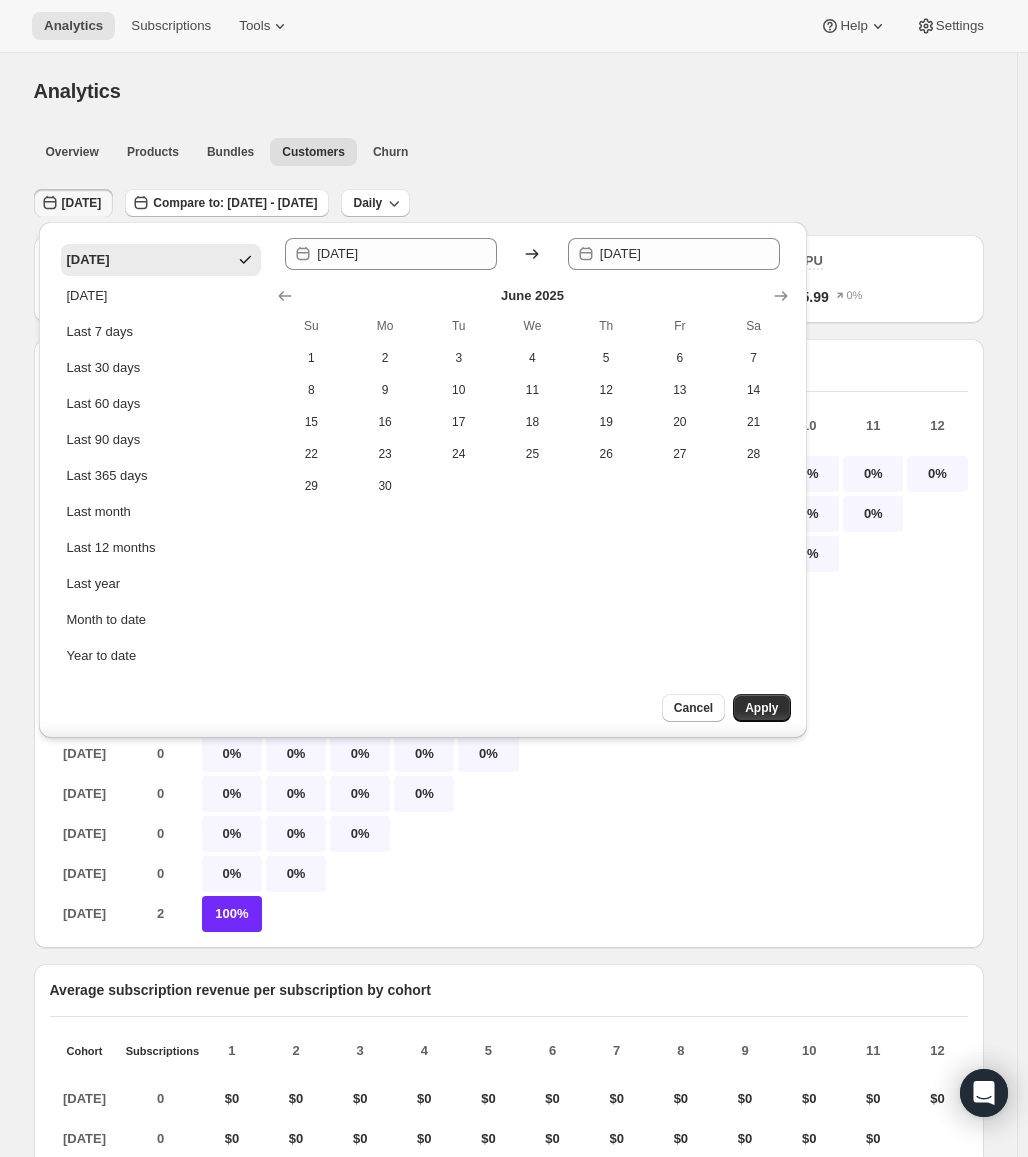 click on "Apply" at bounding box center [761, 708] 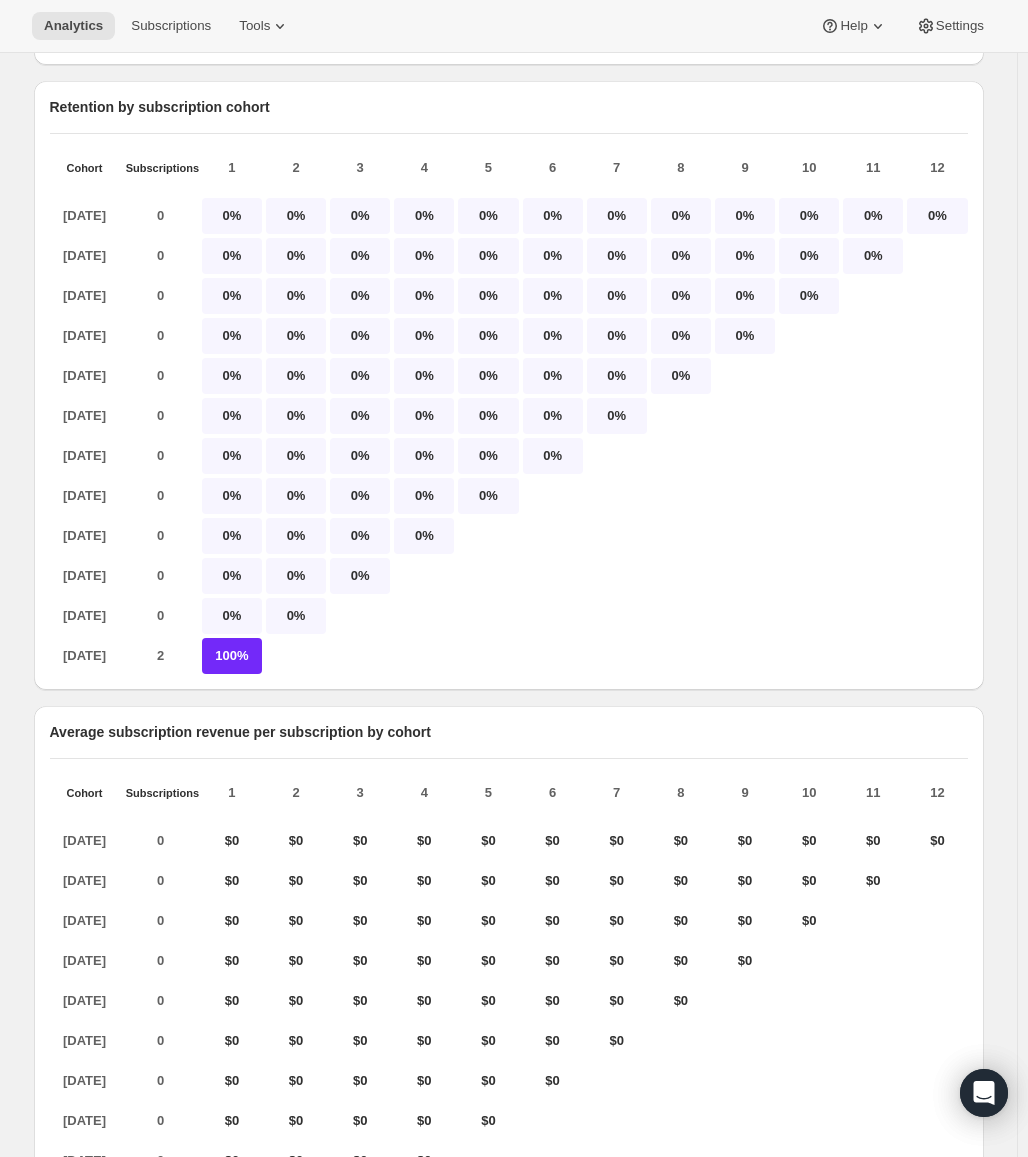scroll, scrollTop: 0, scrollLeft: 0, axis: both 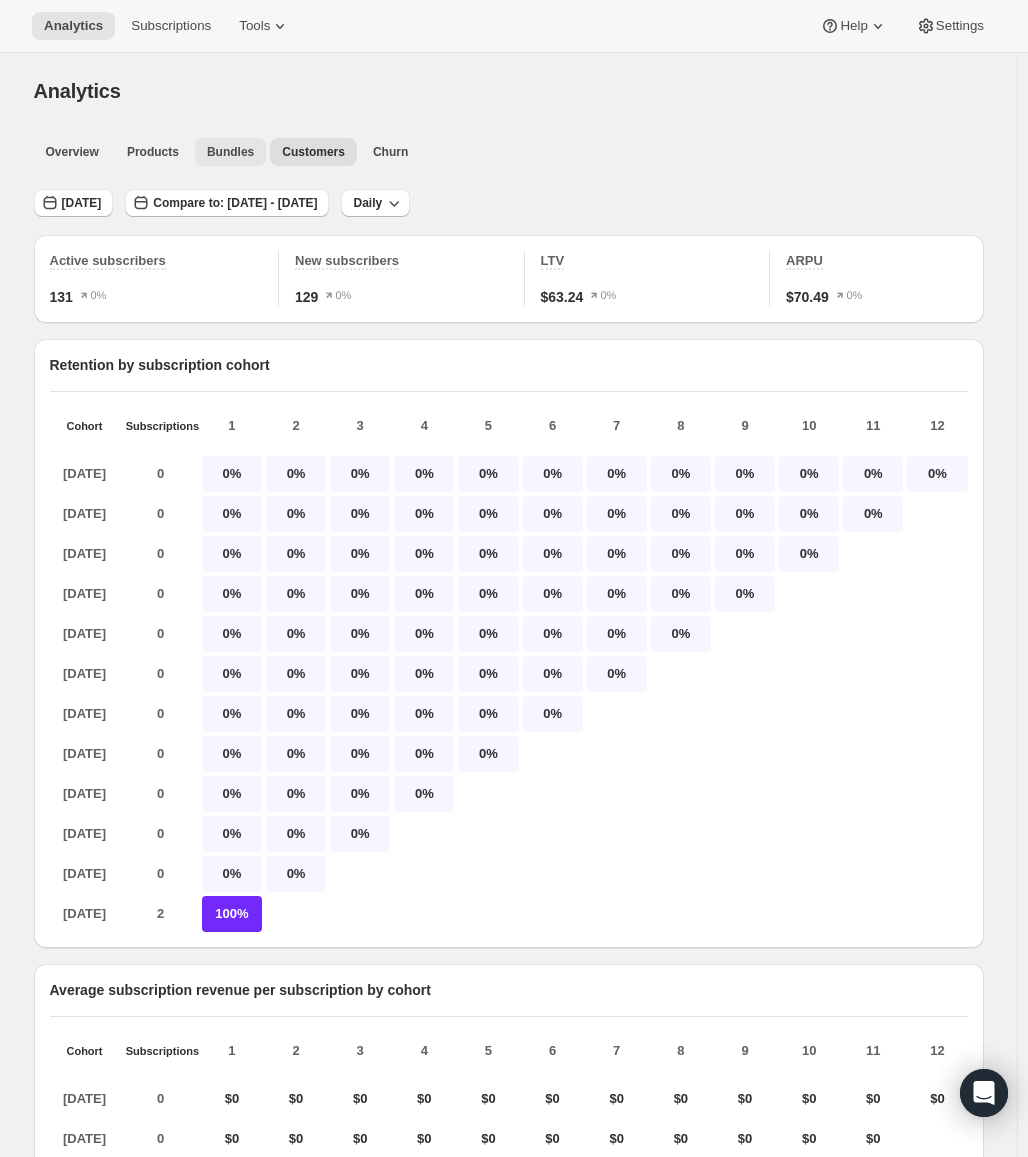 click on "Bundles" at bounding box center (230, 152) 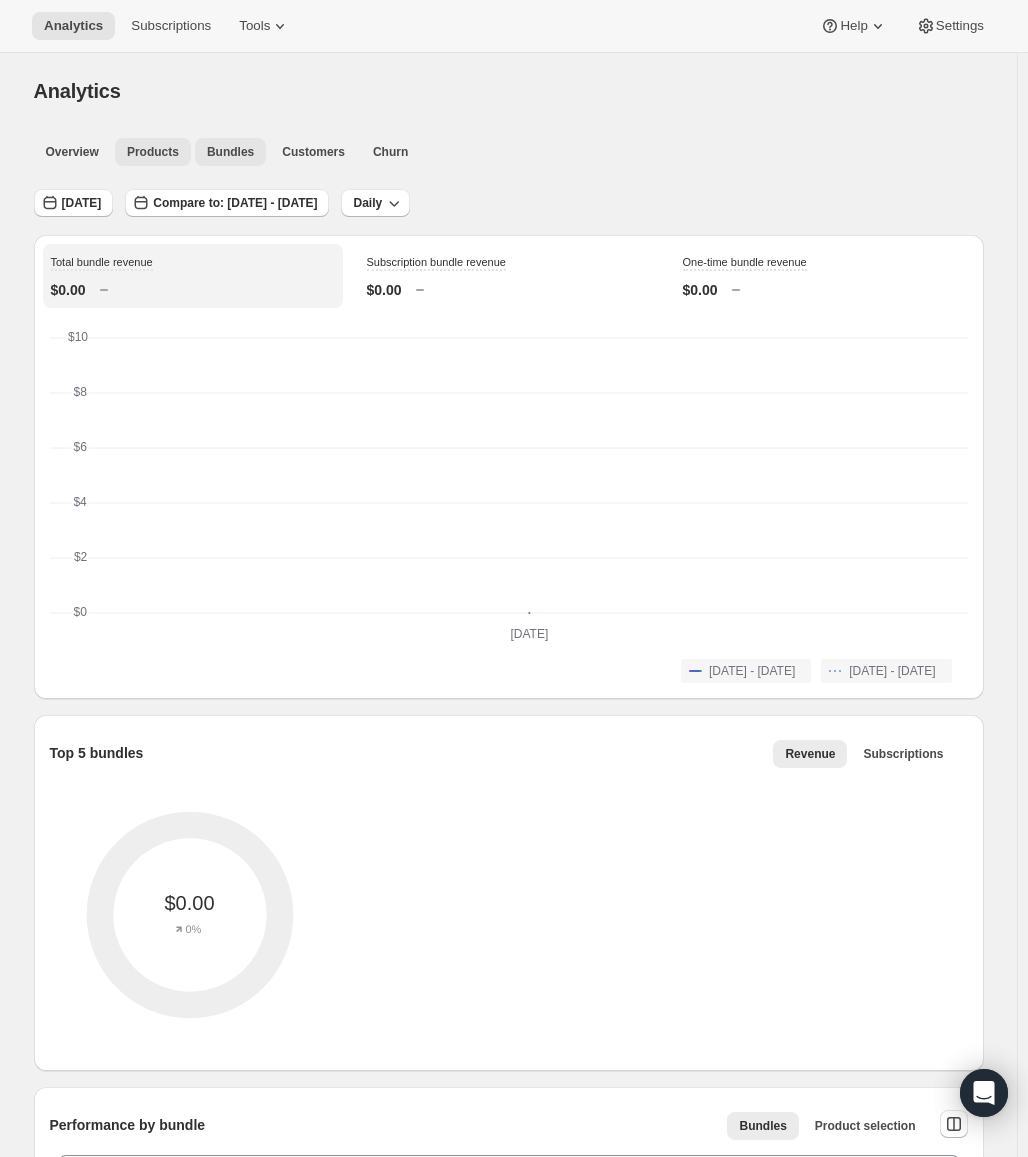 click on "Products" at bounding box center (153, 152) 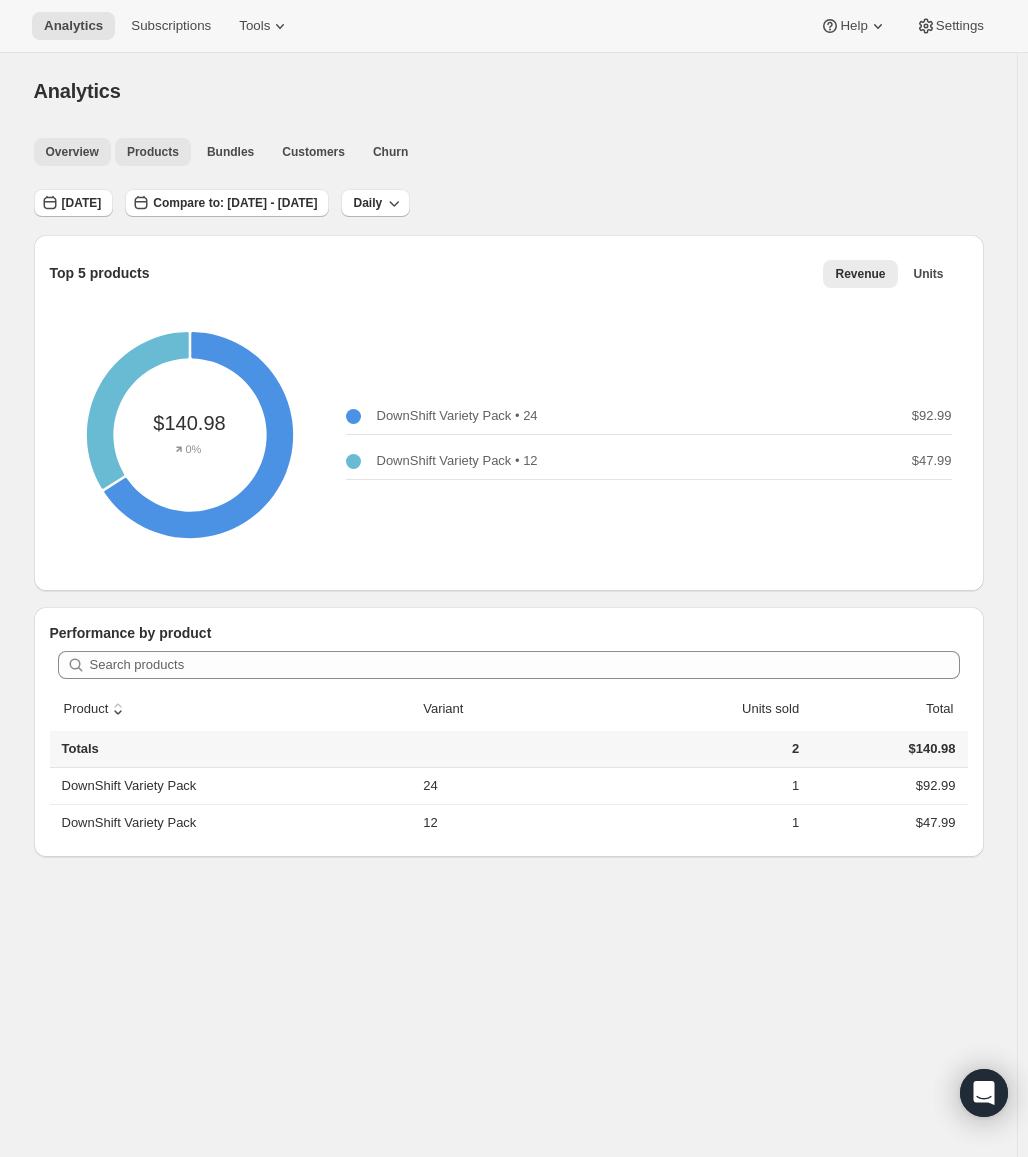 click on "Overview" at bounding box center (72, 152) 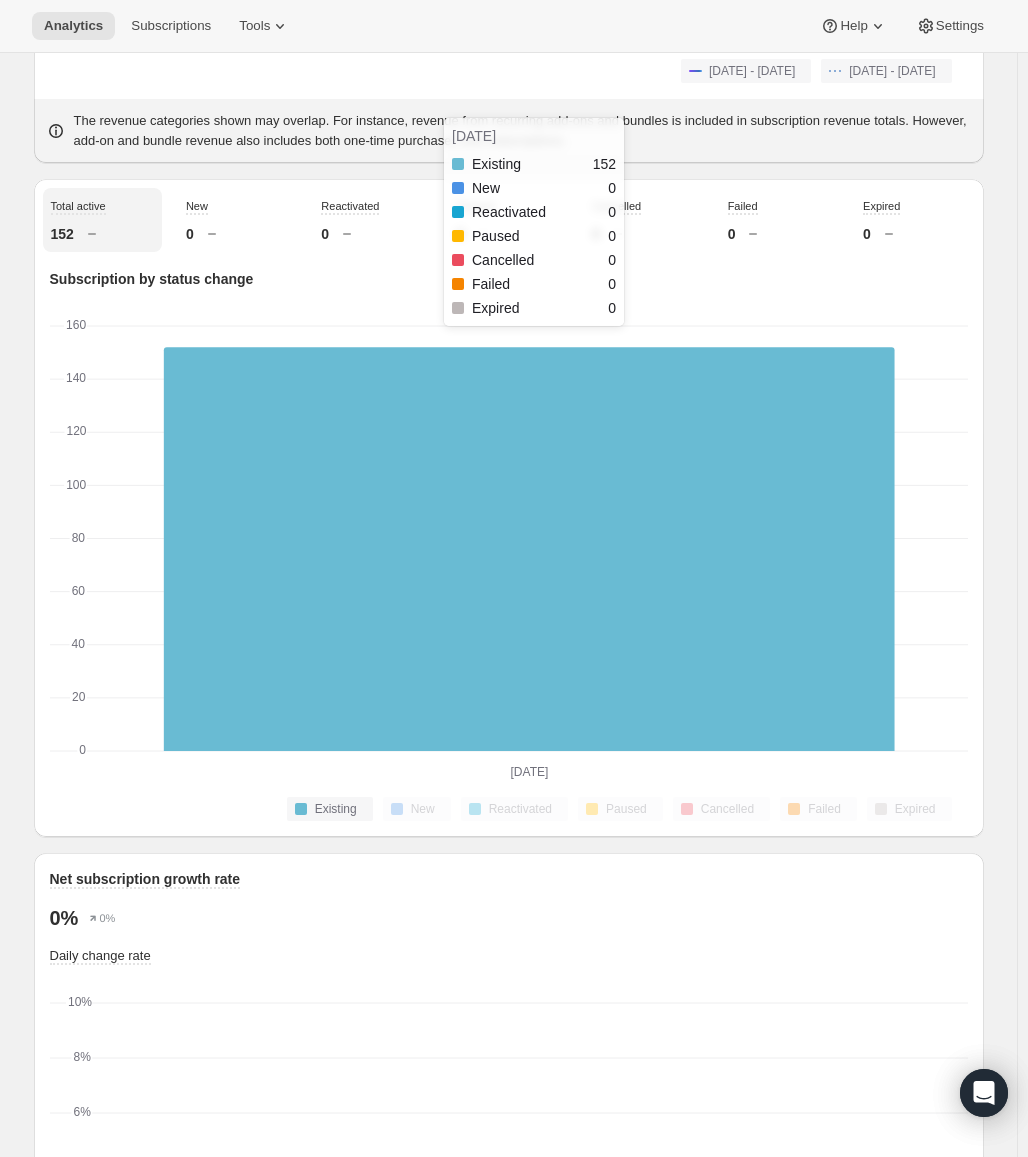 scroll, scrollTop: 0, scrollLeft: 0, axis: both 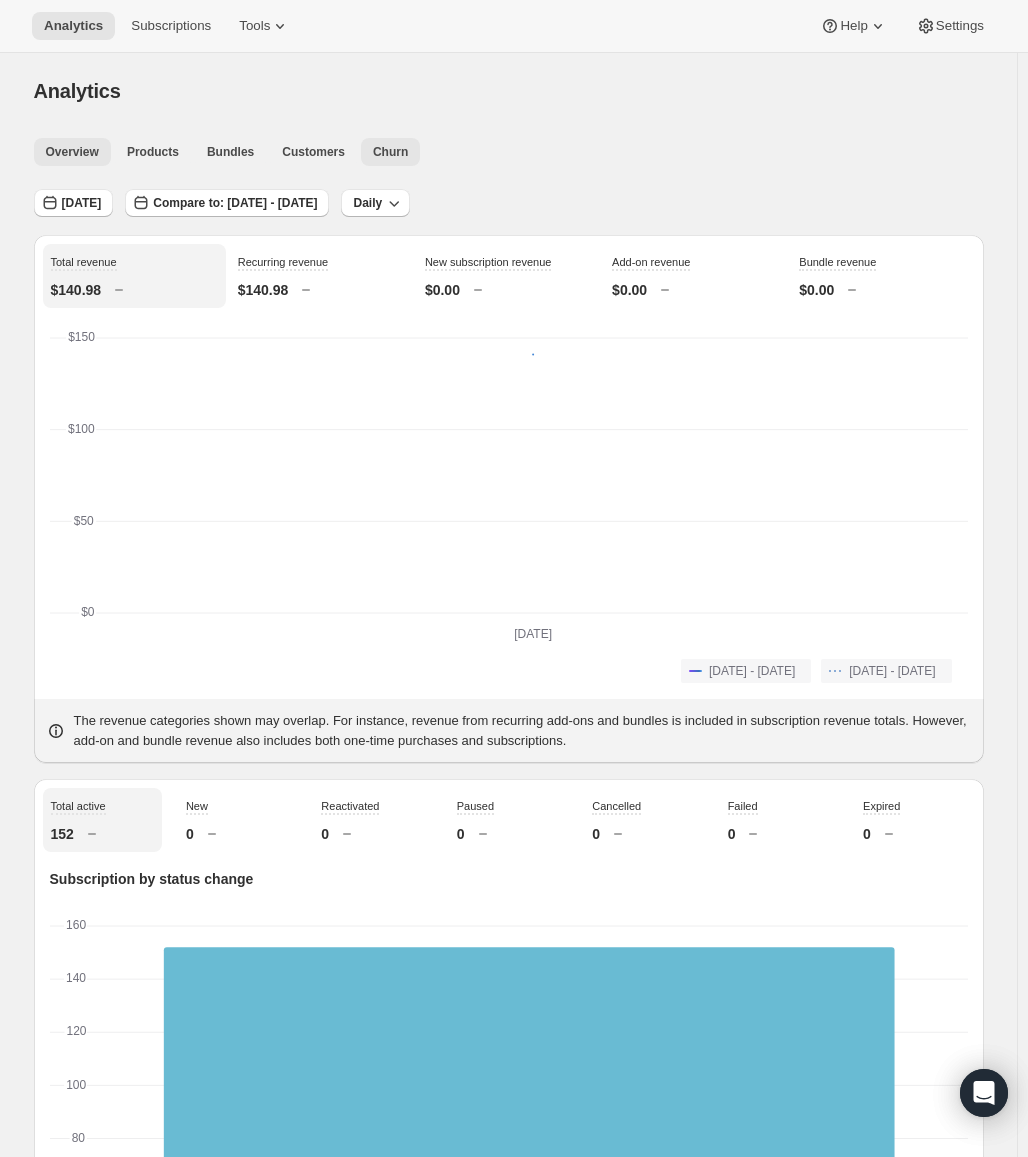 click on "Churn" at bounding box center [390, 152] 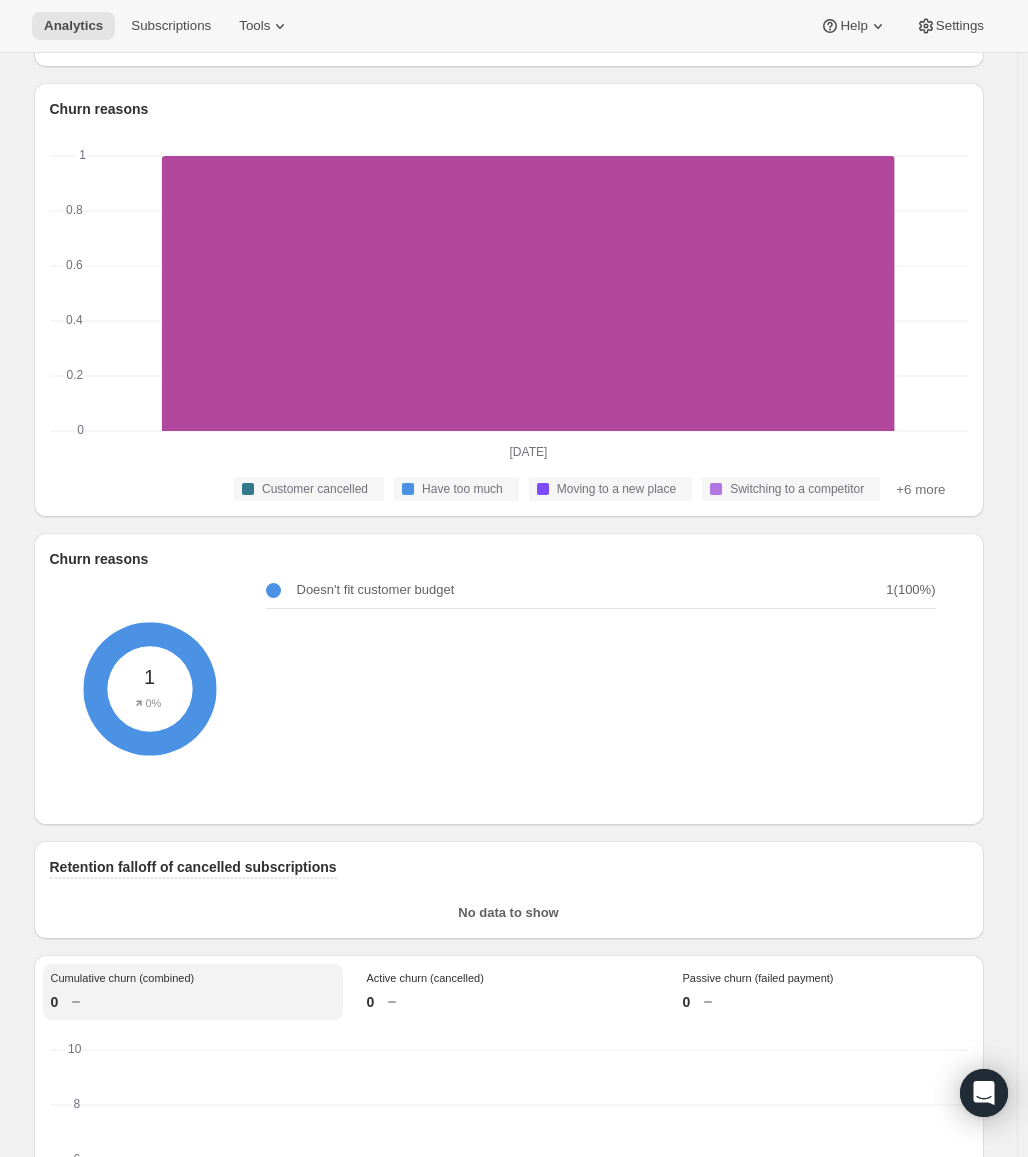 scroll, scrollTop: 0, scrollLeft: 0, axis: both 